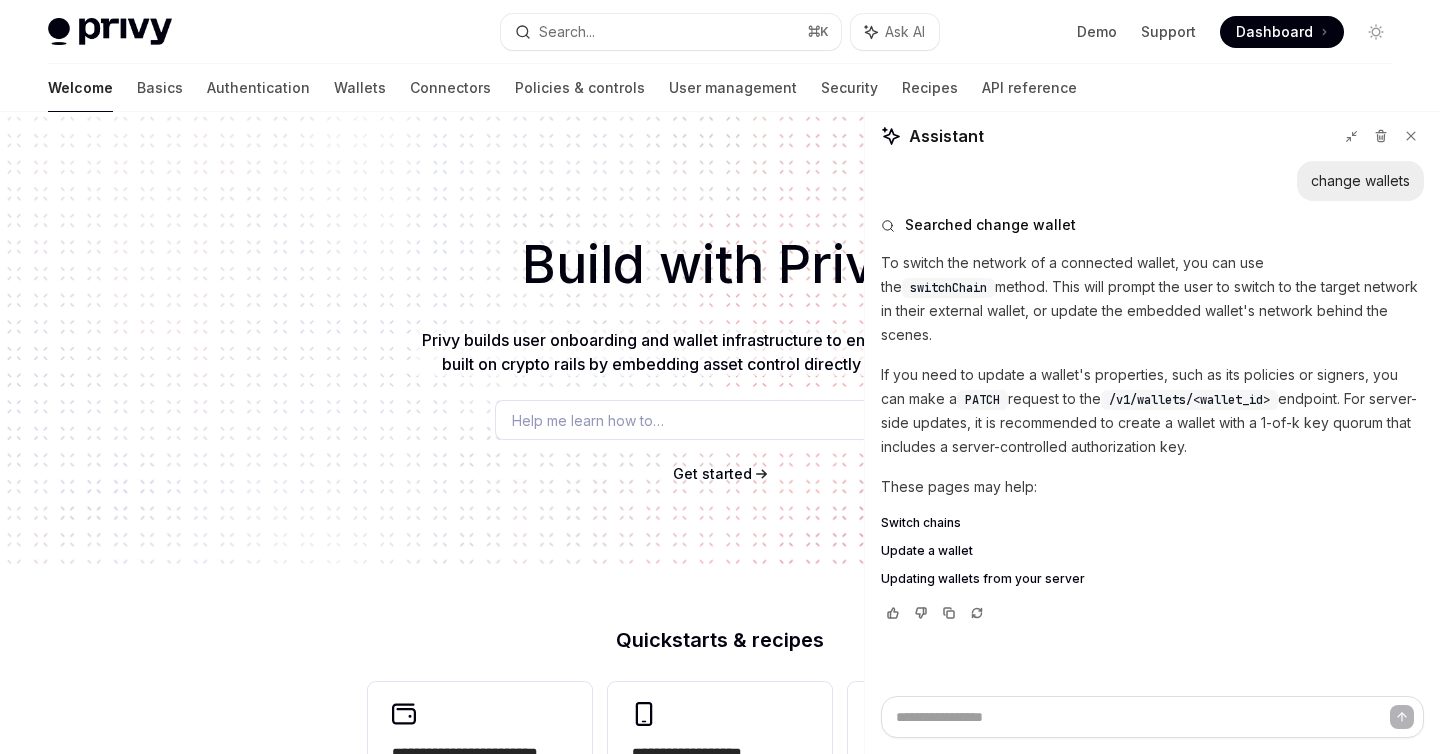scroll, scrollTop: 0, scrollLeft: 0, axis: both 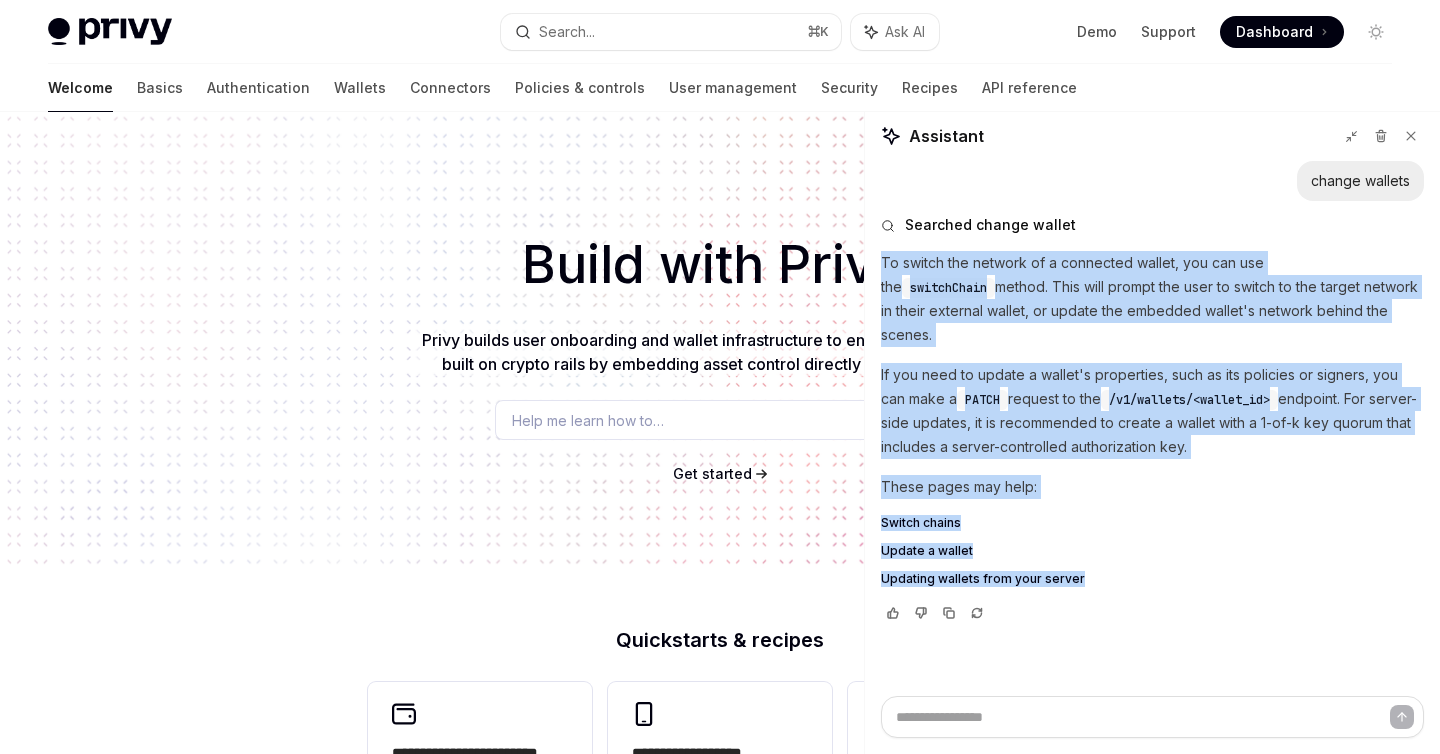 click on "To switch the network of a connected wallet, you can use the  switchChain  method. This will prompt the user to switch to the target network in their external wallet, or update the embedded wallet's network behind the scenes.
If you need to update a wallet's properties, such as its policies or signers, you can make a  PATCH  request to the  /v1/wallets/<wallet_id>  endpoint. For server-side updates, it is recommended to create a wallet with a 1-of-k key quorum that includes a server-controlled authorization key.
These pages may help:
Switch chains Update a wallet Updating wallets from your server" at bounding box center (1152, 419) 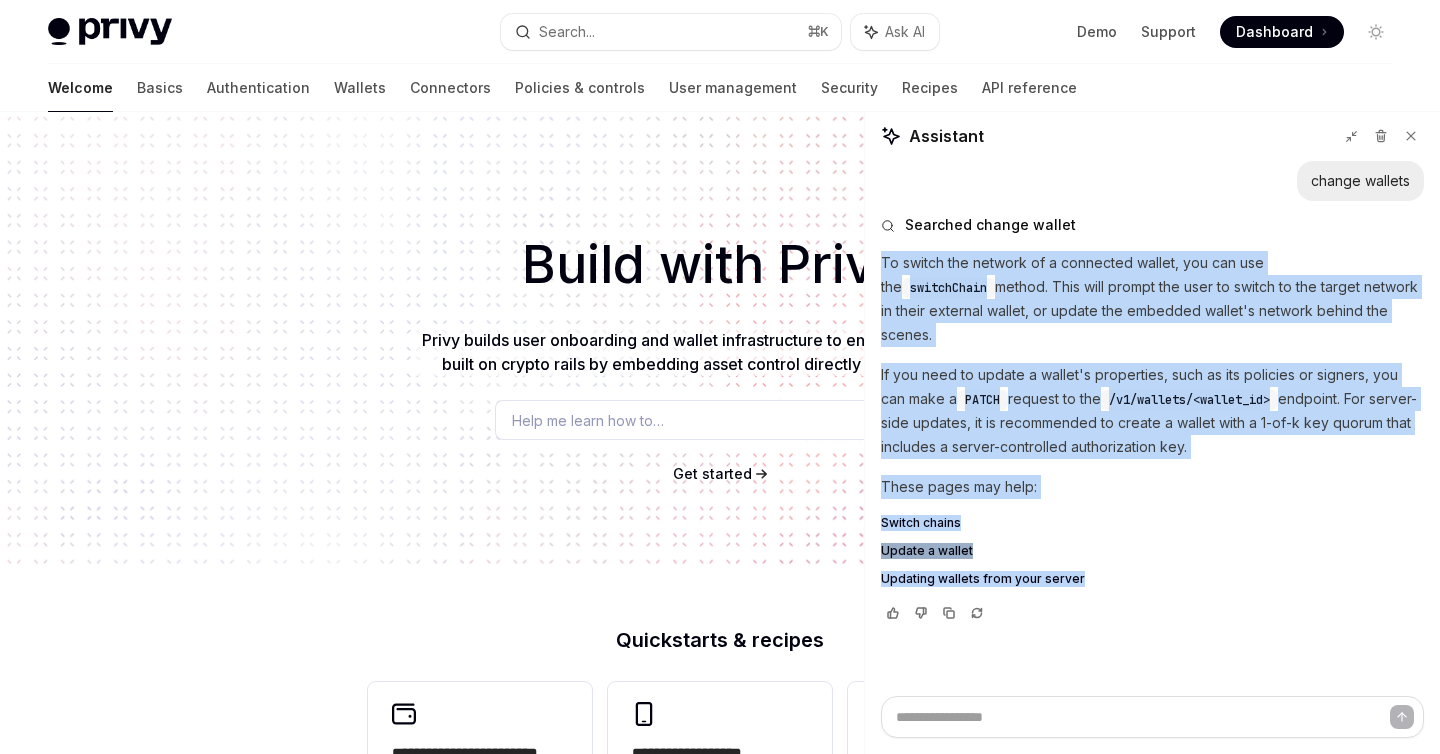 click on "Update a wallet" at bounding box center [927, 551] 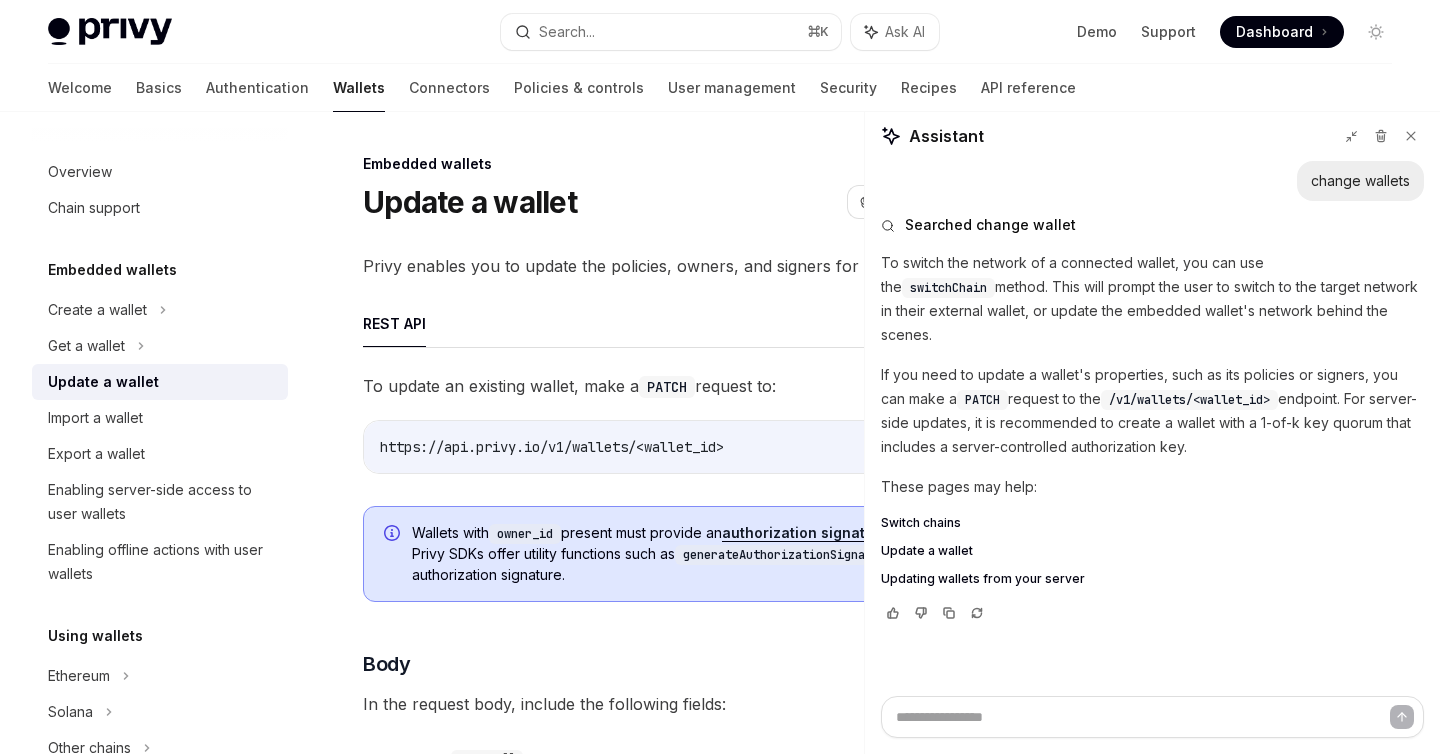 click on "https://api.privy.io/v1/wallets/<wallet_id>" at bounding box center (707, 447) 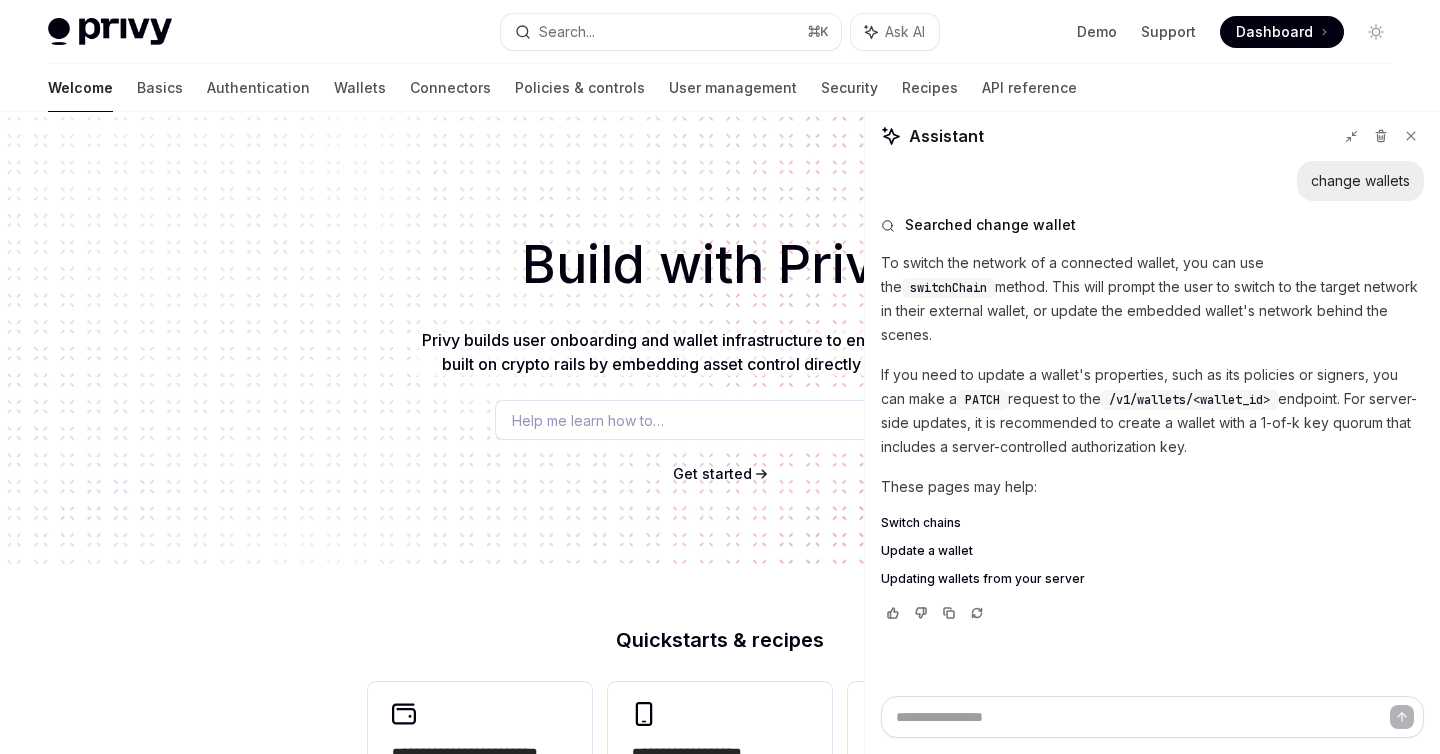 click on "change wallets" at bounding box center [1360, 181] 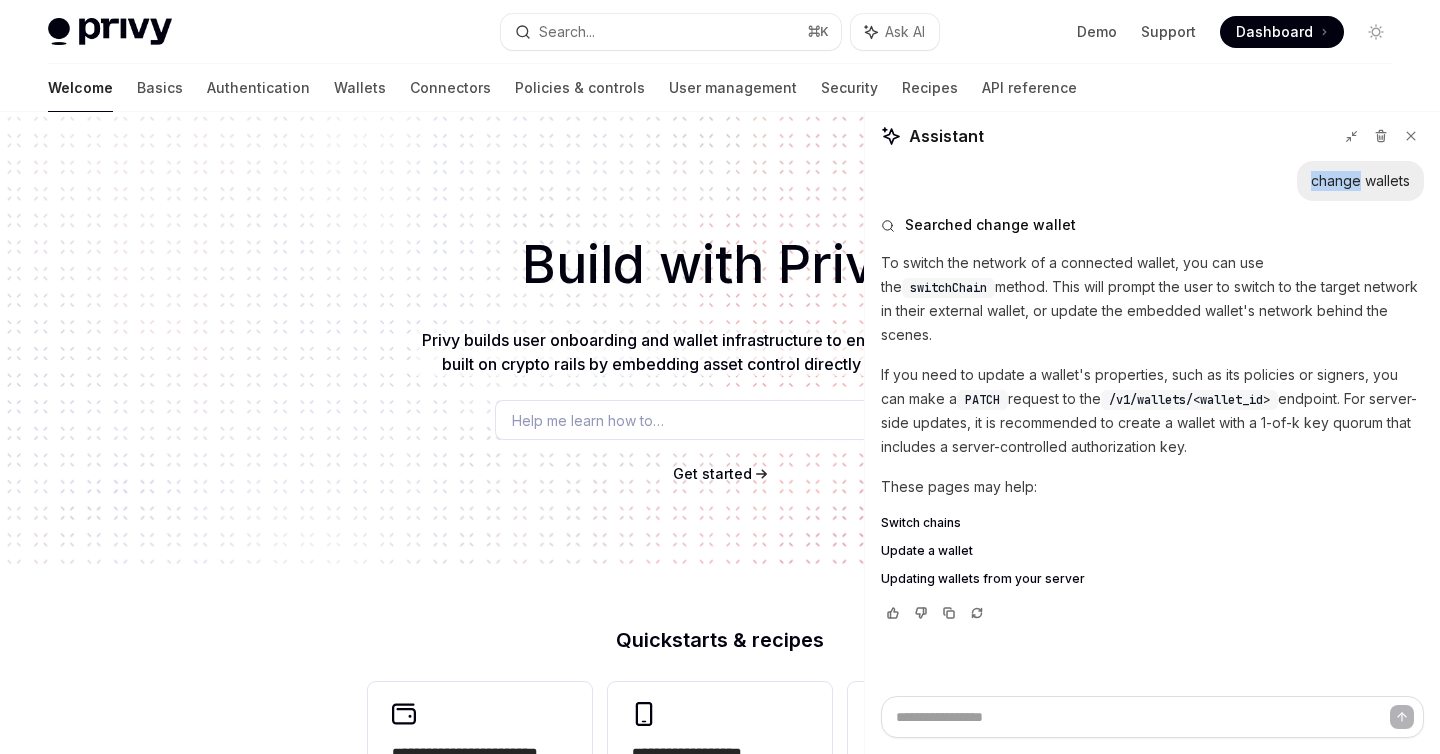 click on "change wallets" at bounding box center [1360, 181] 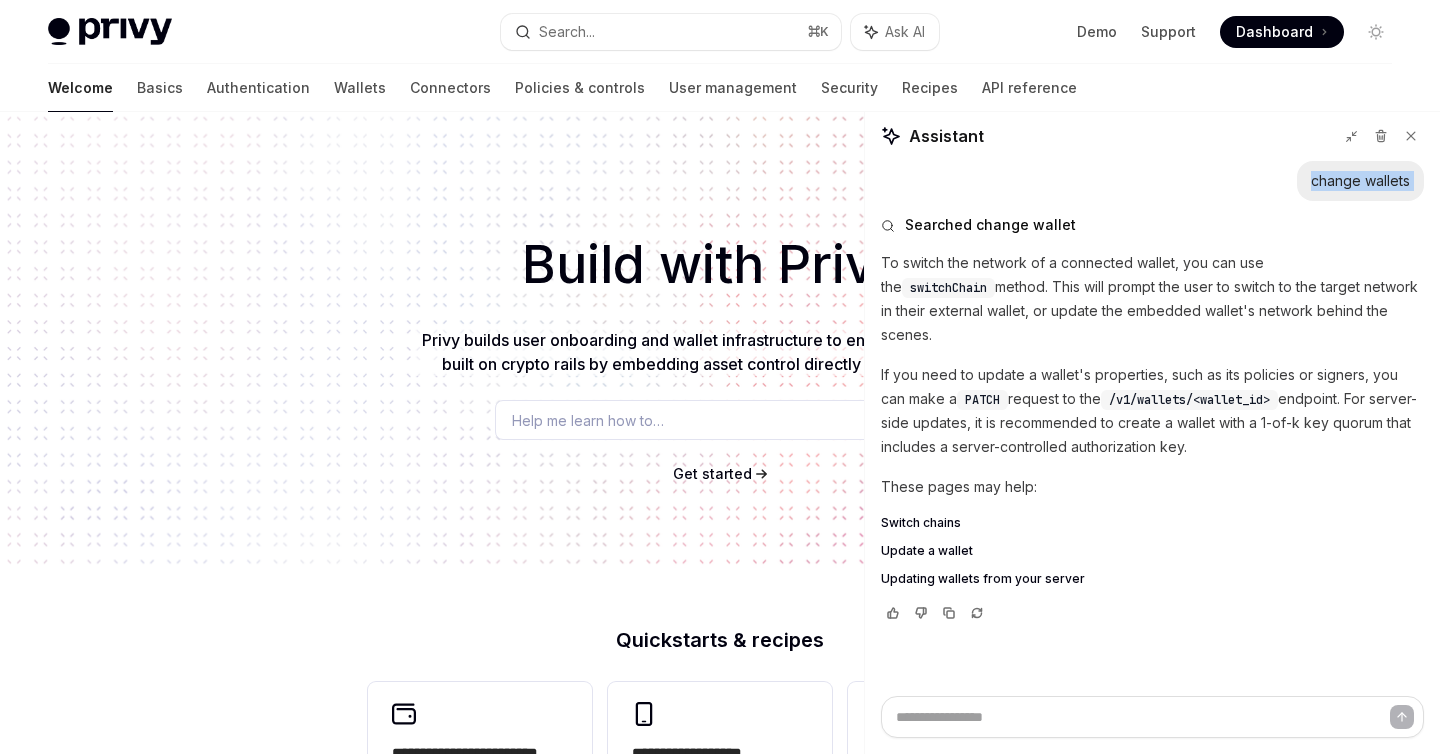 click on "change wallets" at bounding box center (1360, 181) 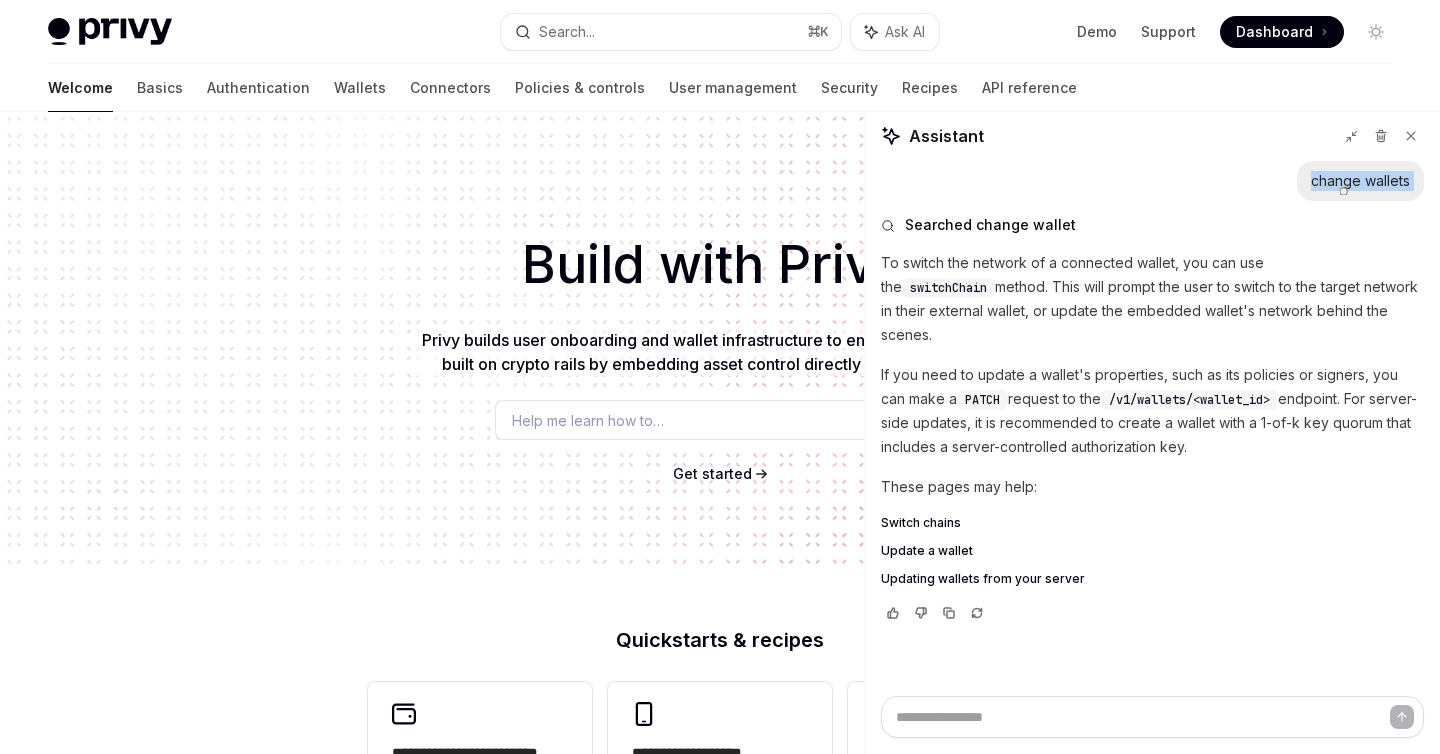 click on "change wallets" at bounding box center (1360, 181) 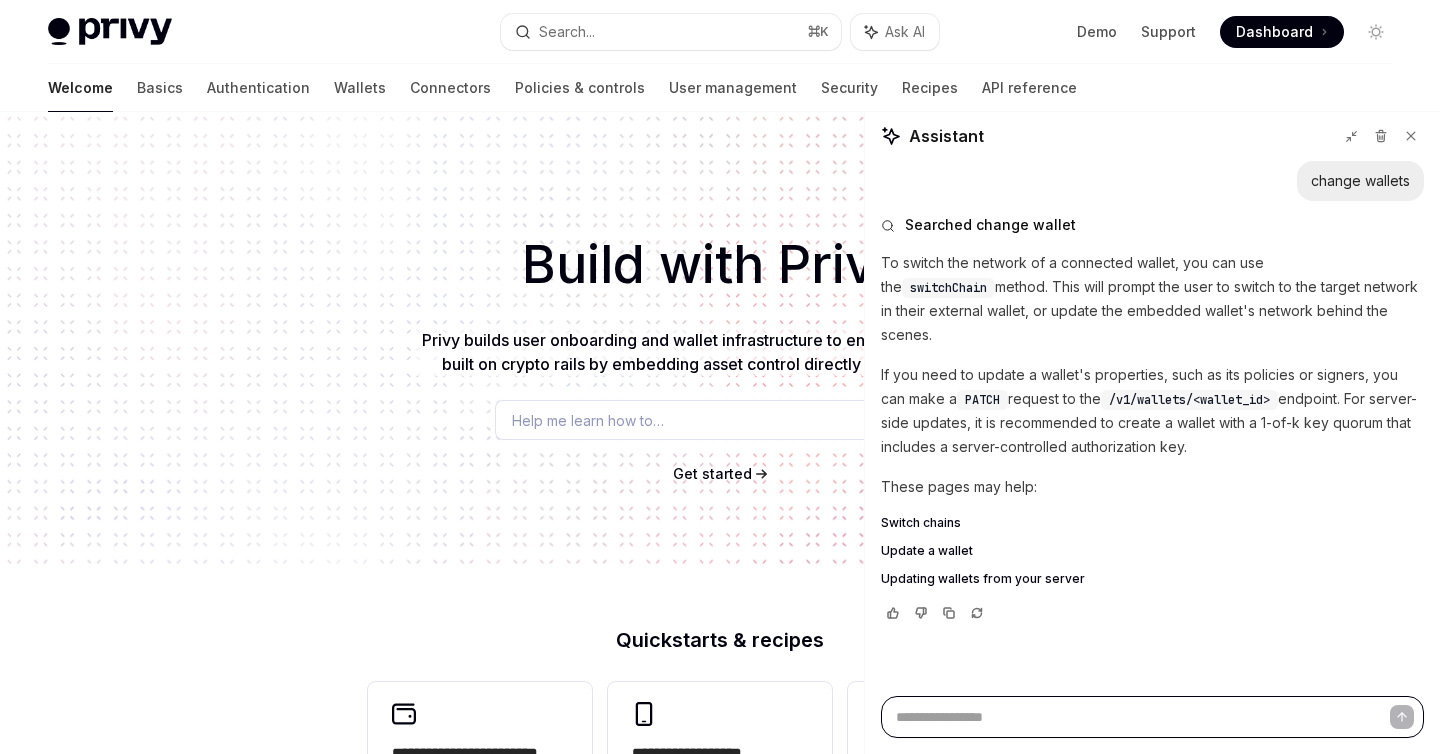 click at bounding box center (1152, 717) 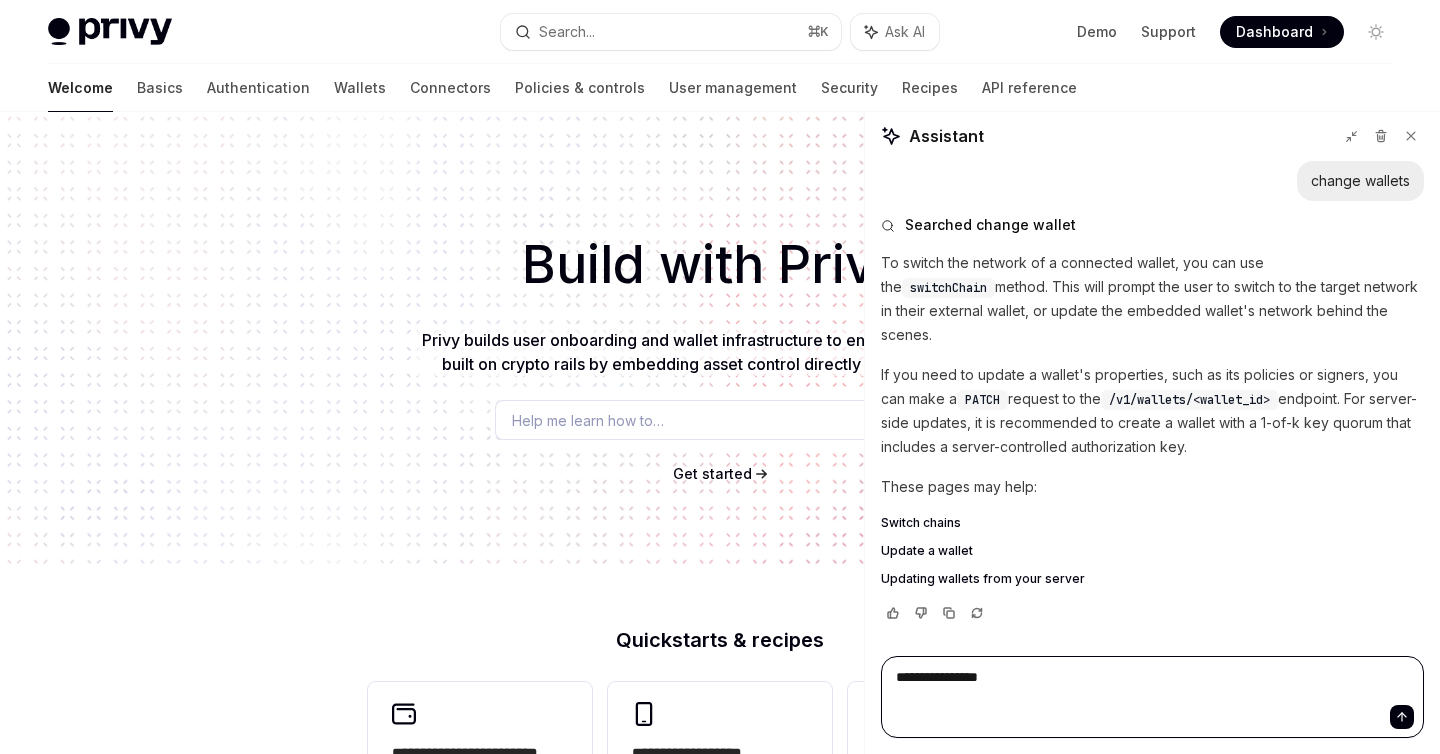type on "*" 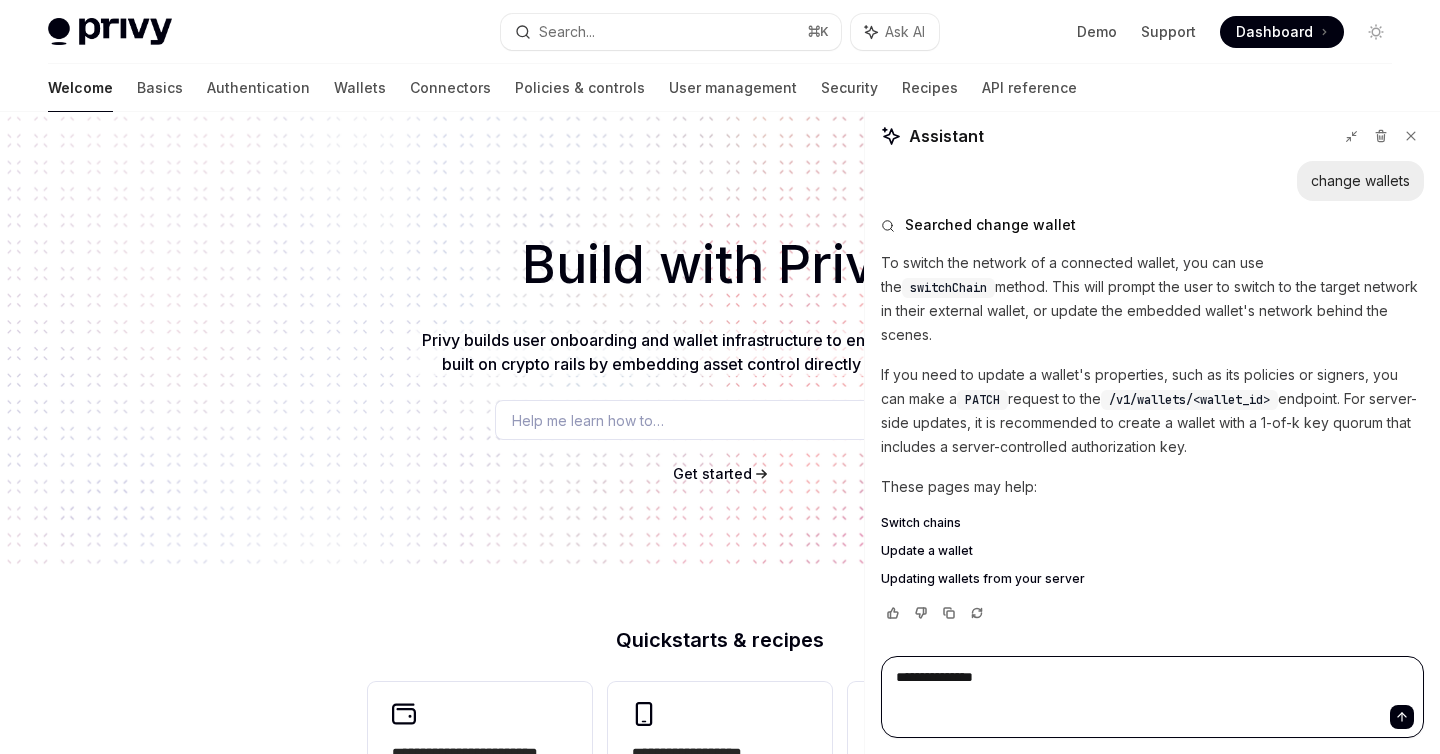 type on "*" 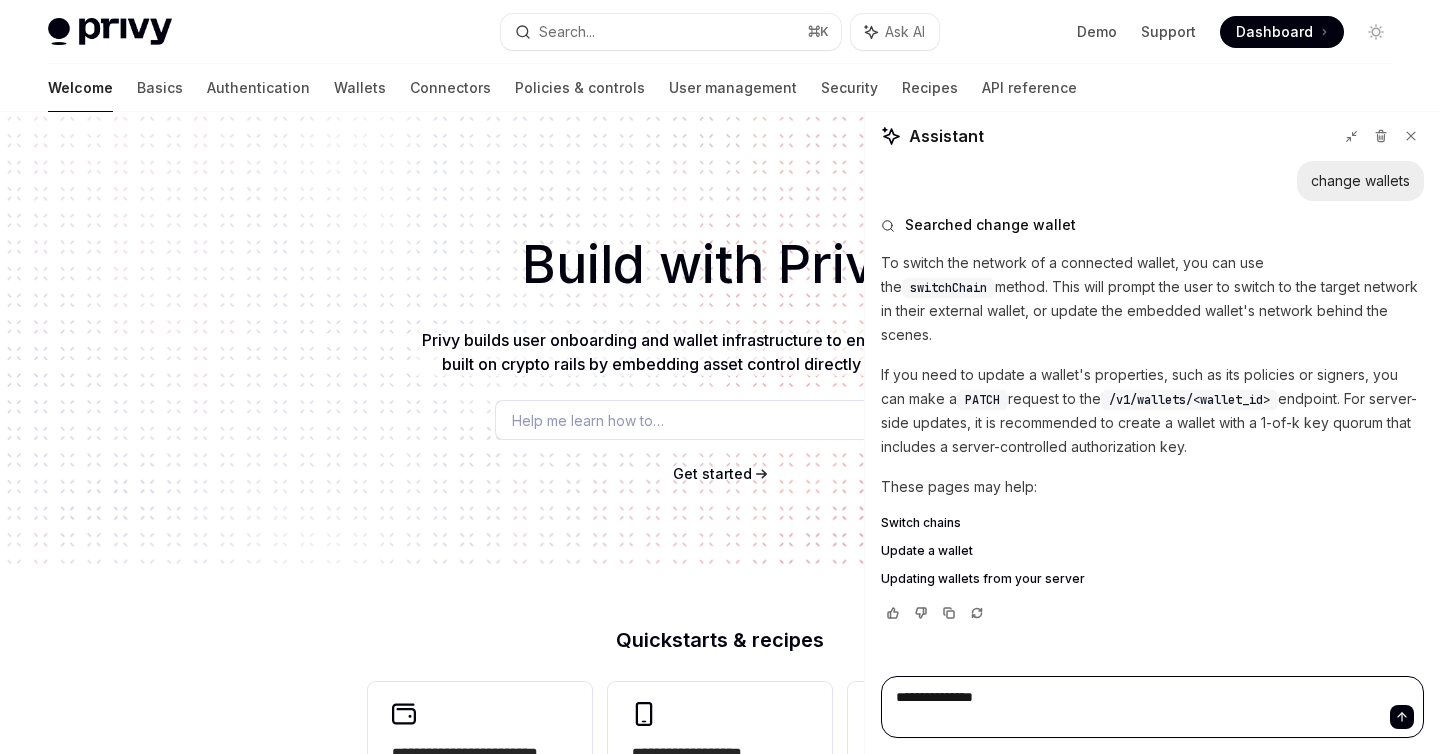 type on "**********" 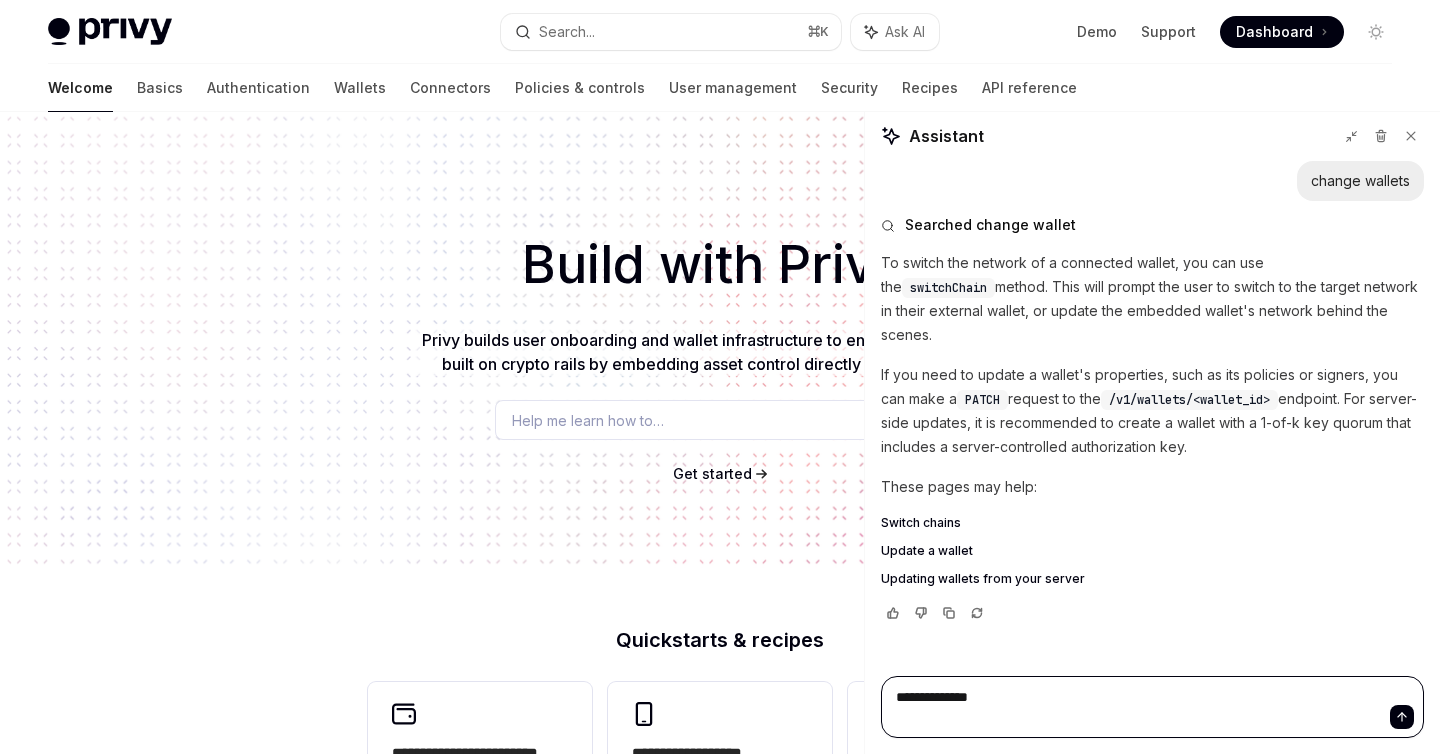 type on "*" 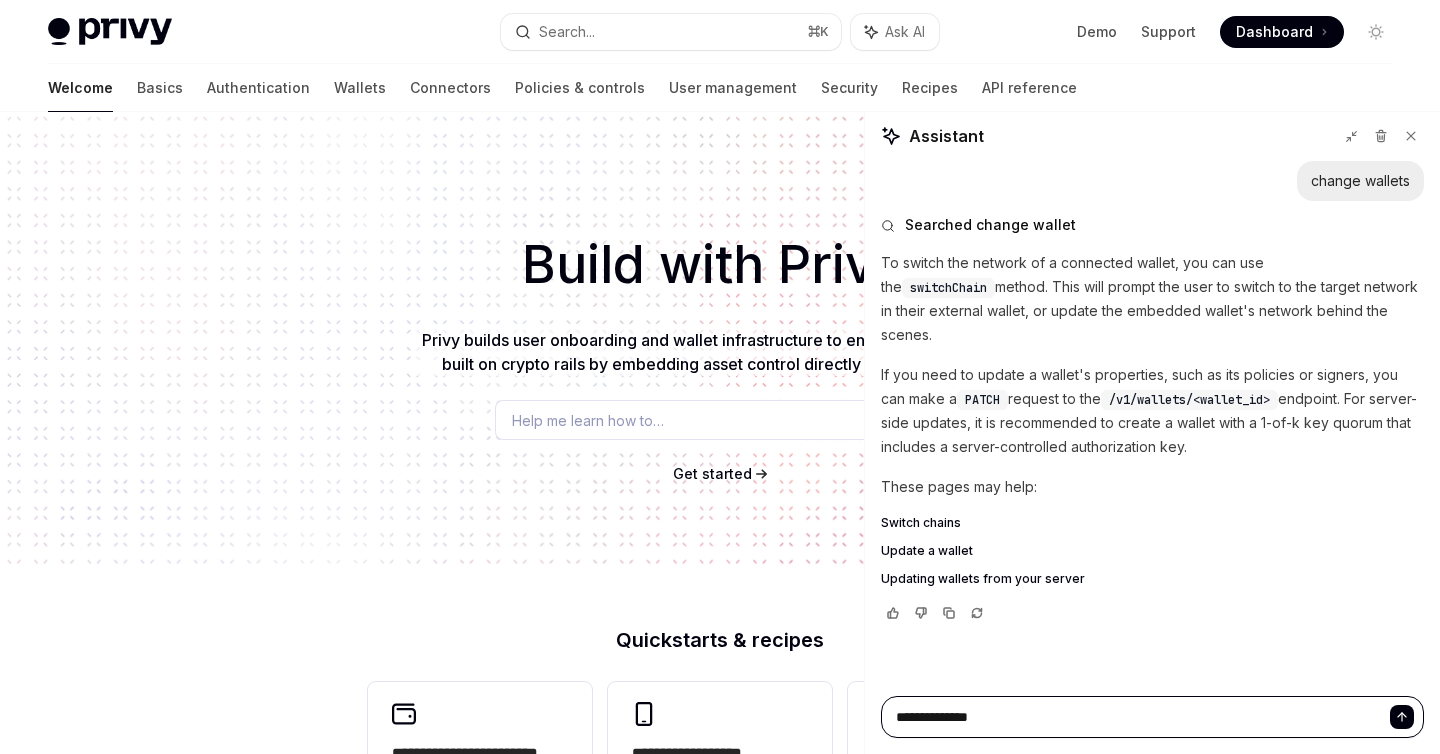 type on "**********" 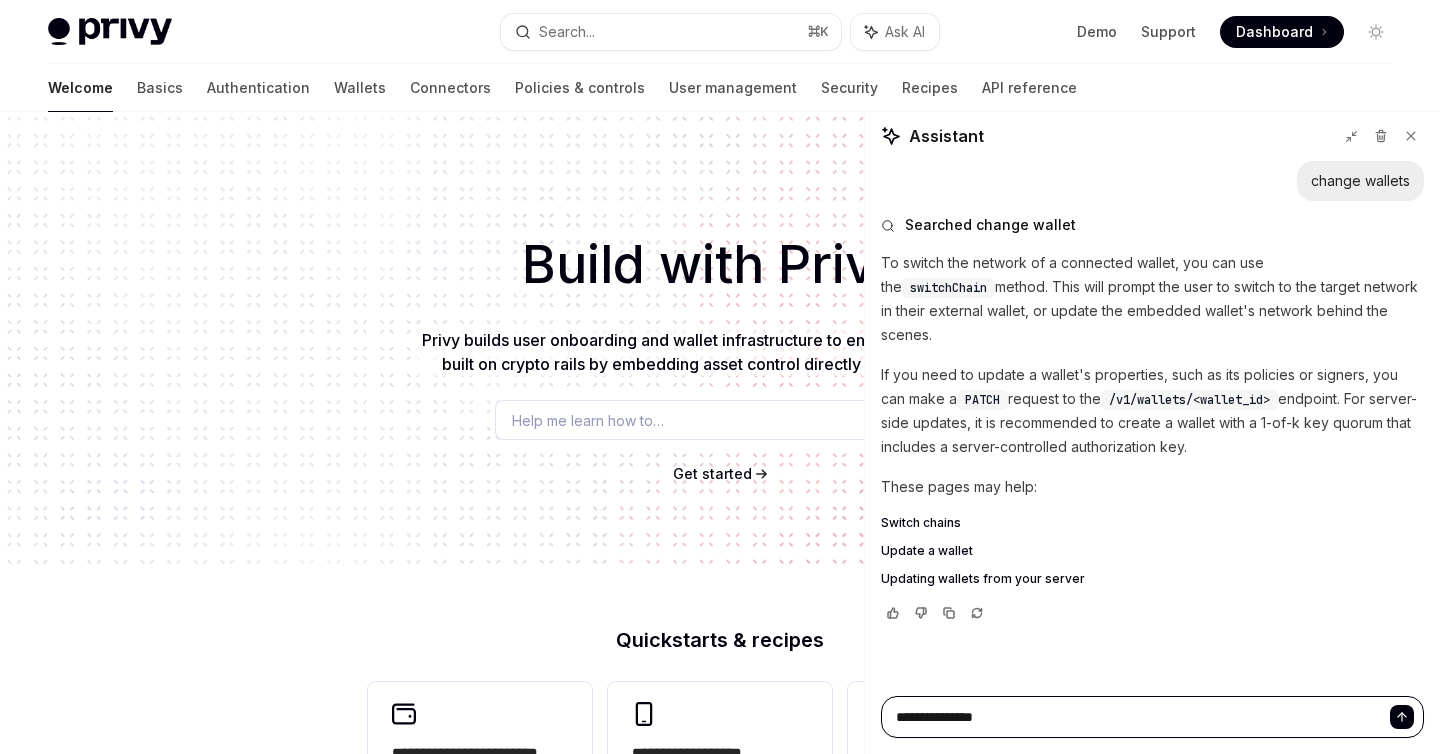 type on "*" 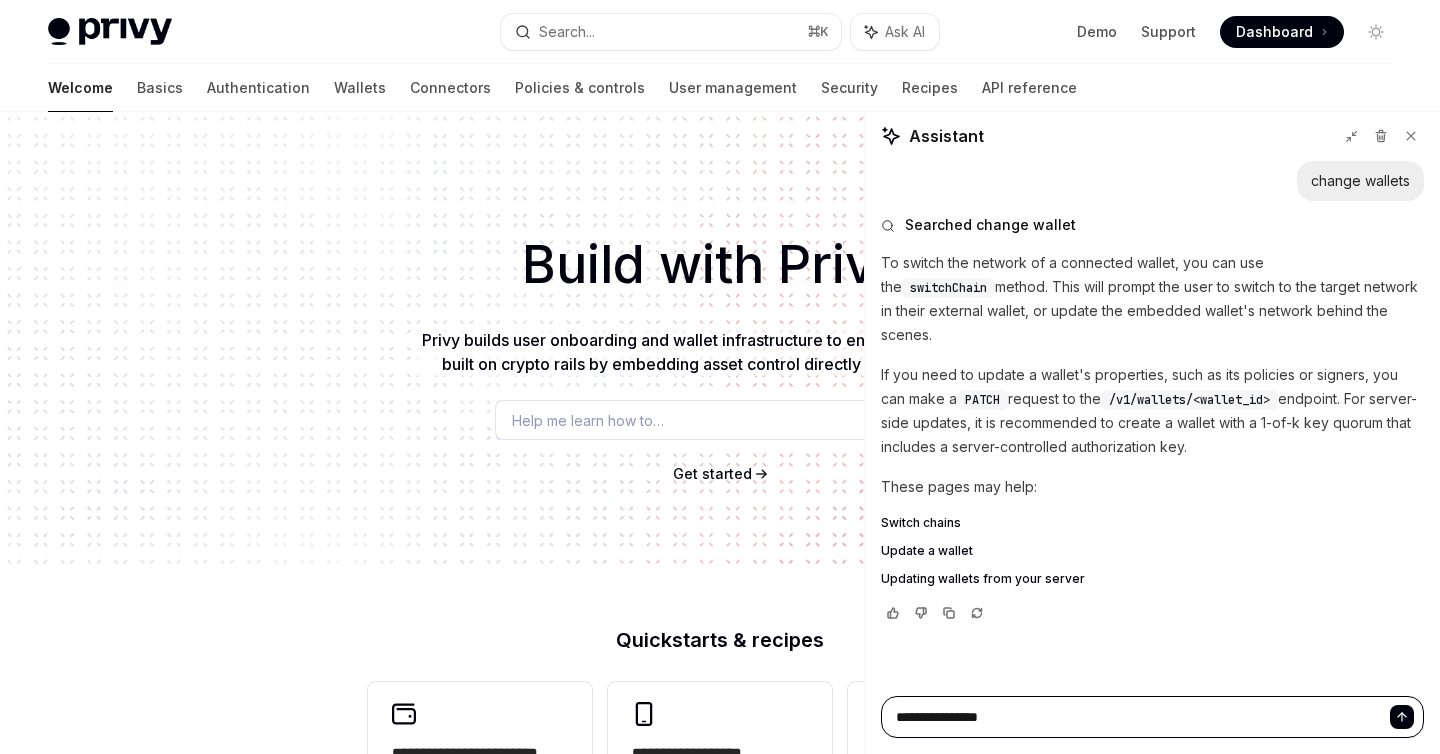 type on "*" 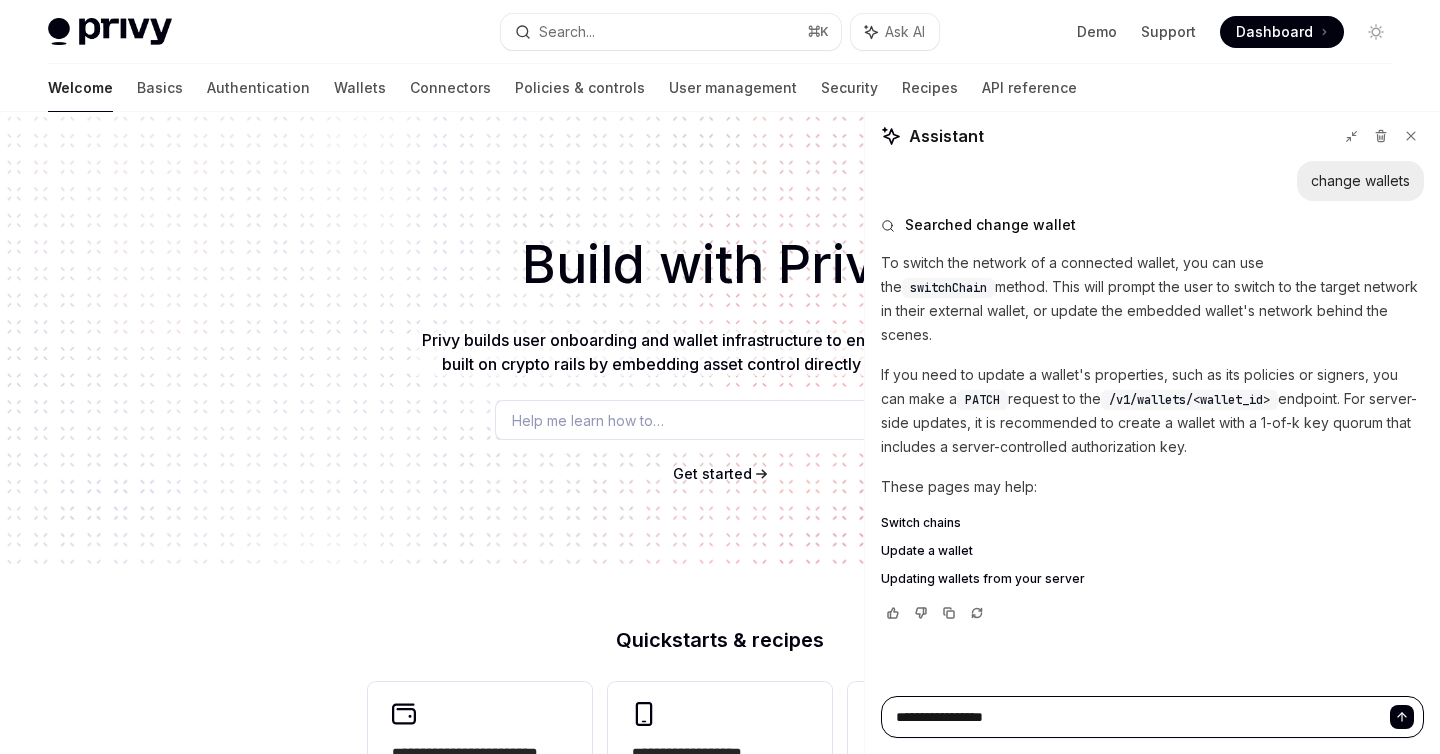 type on "*" 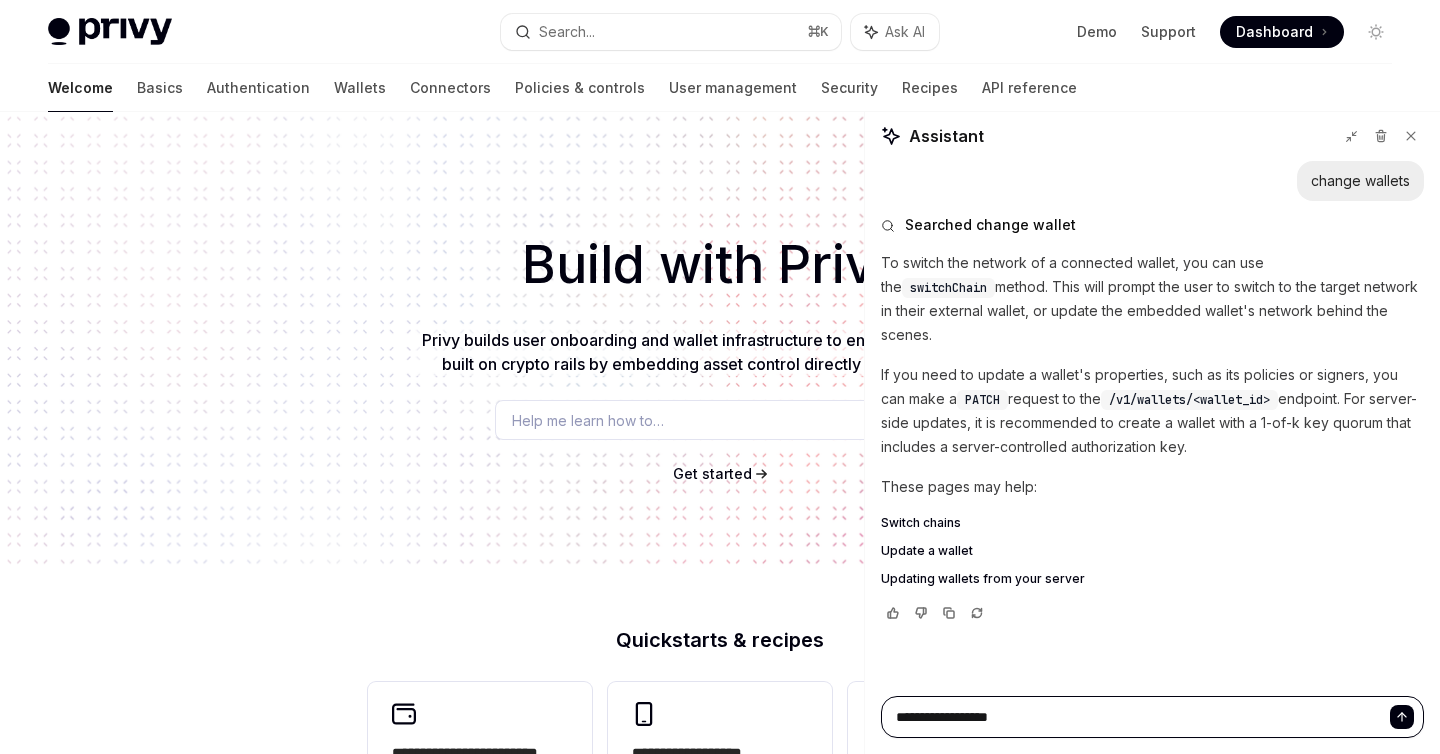 type on "*" 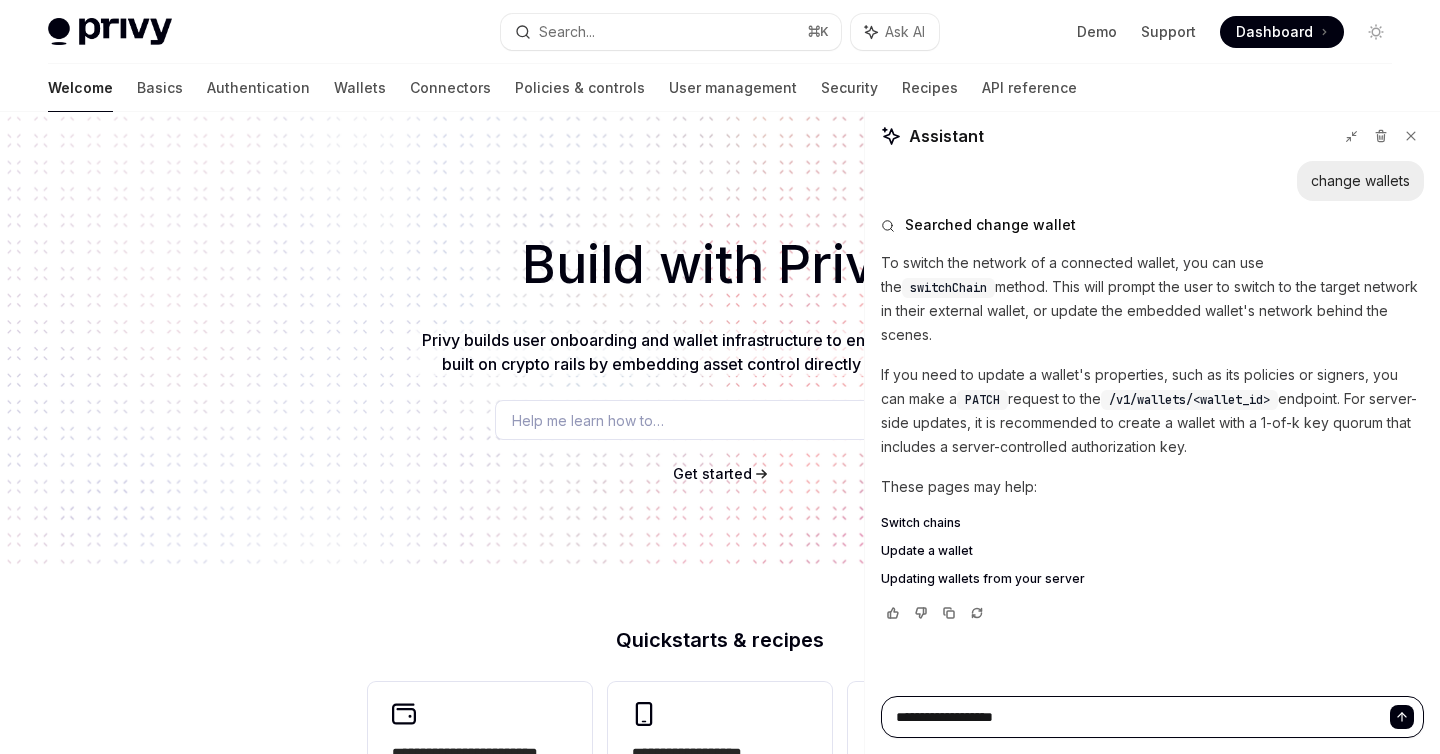 type on "*" 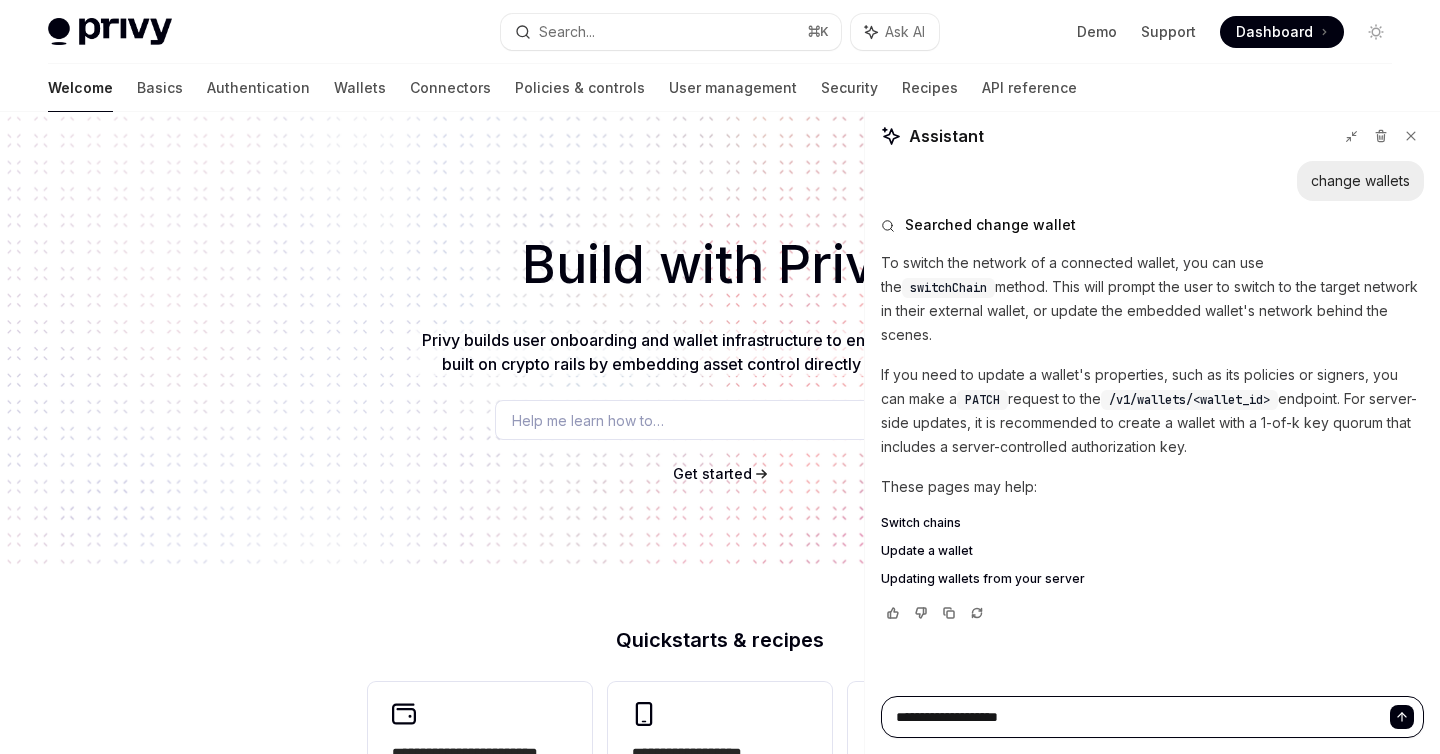 type on "*" 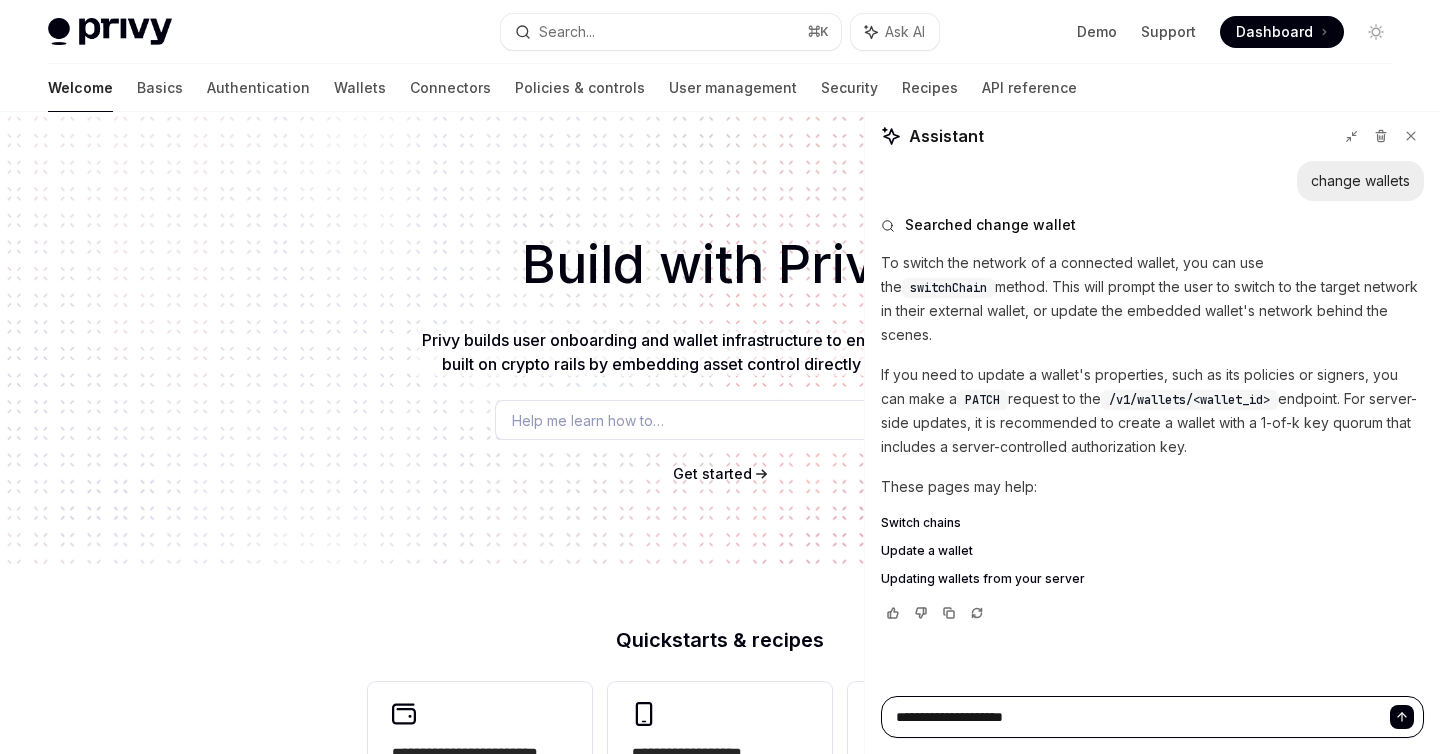 type on "*" 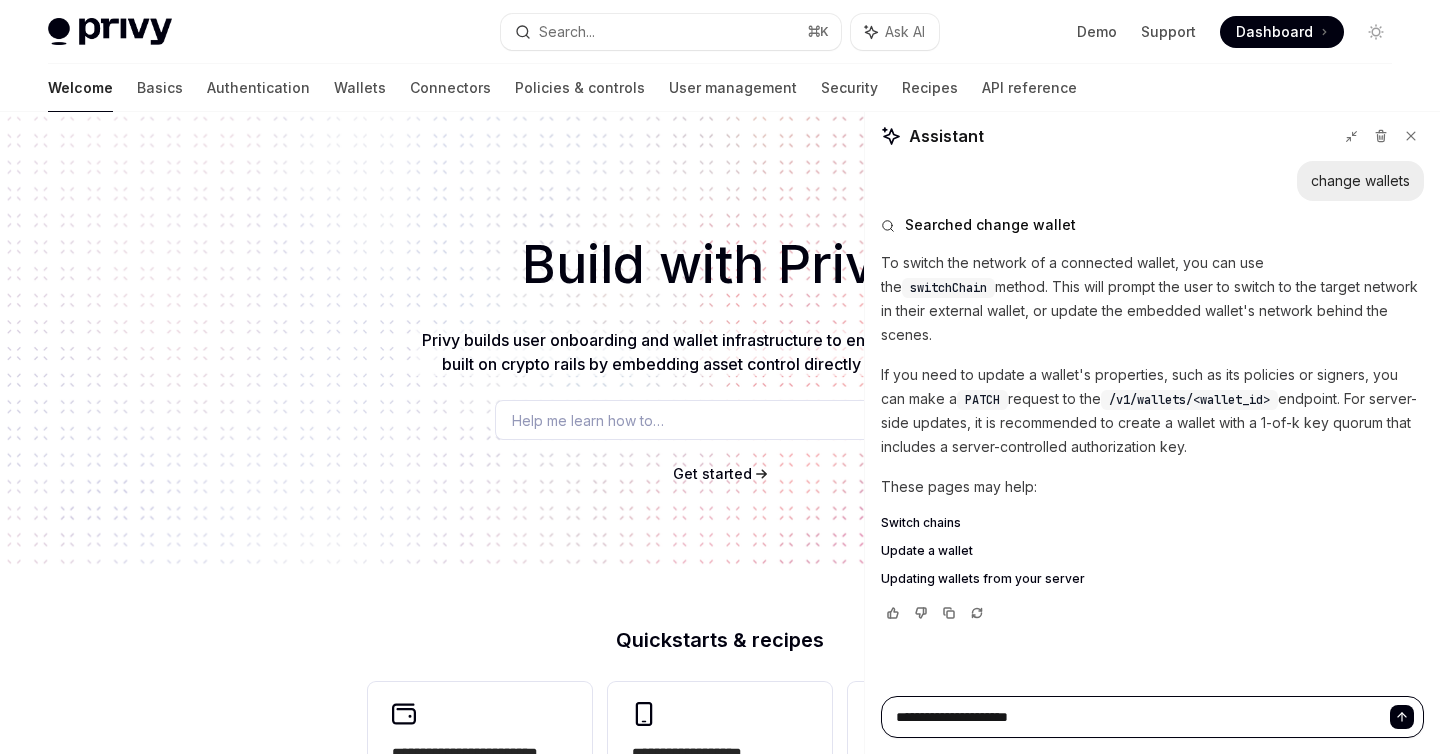 type on "*" 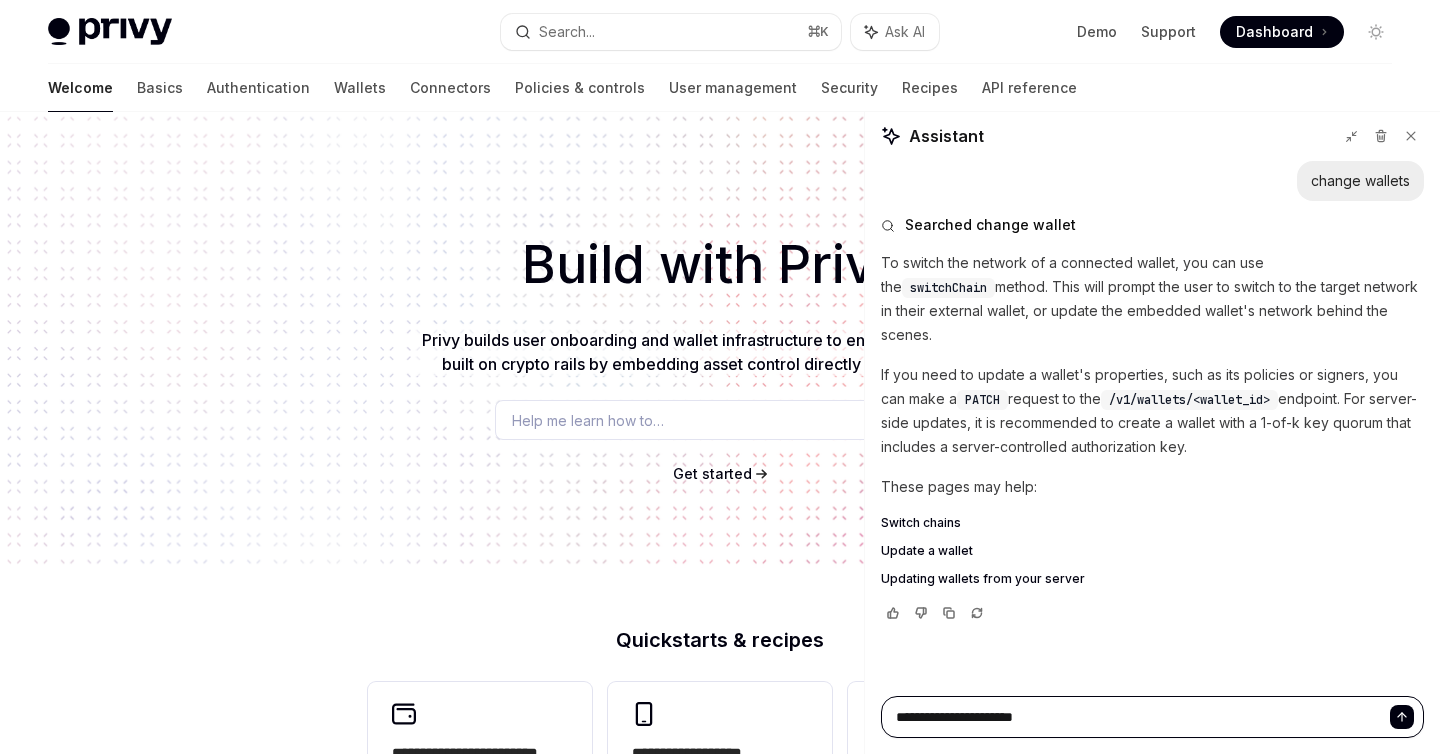 type on "*" 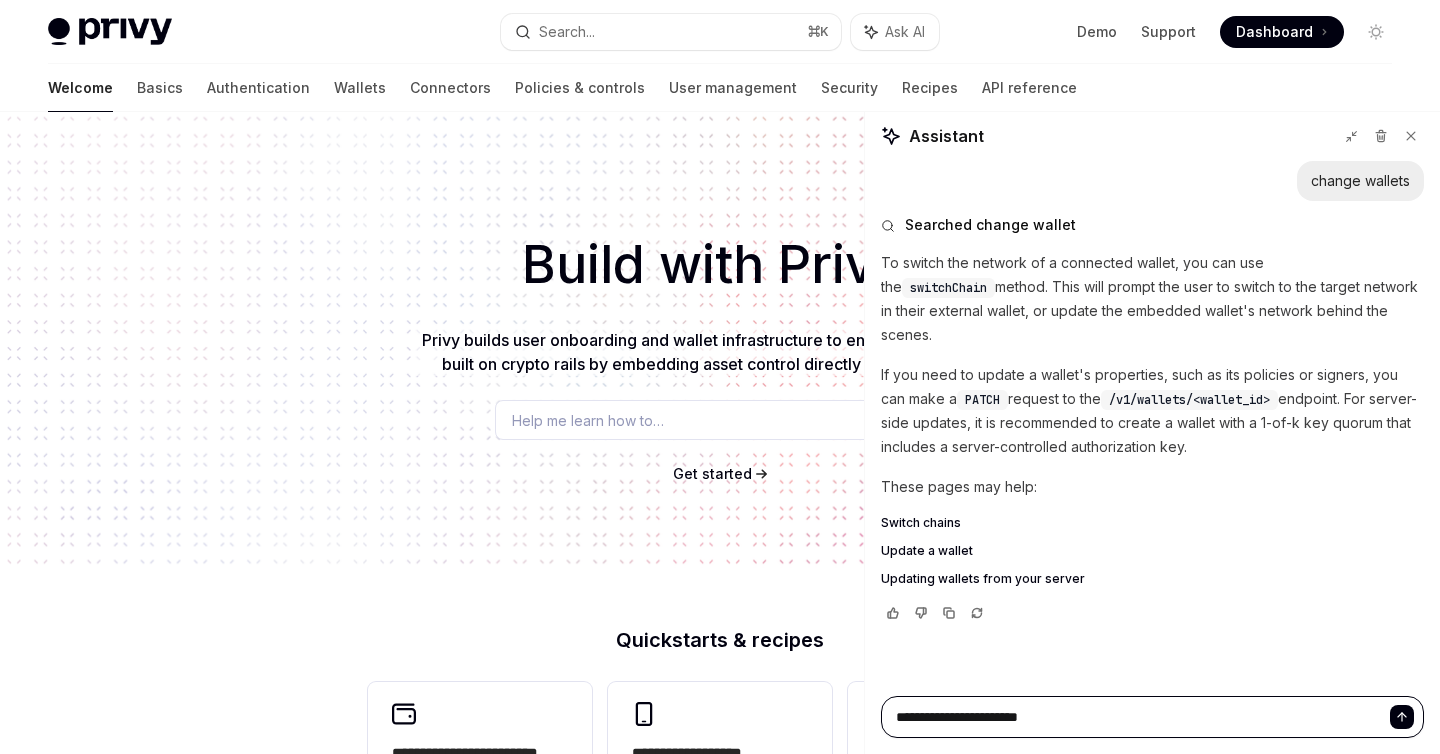 type on "*" 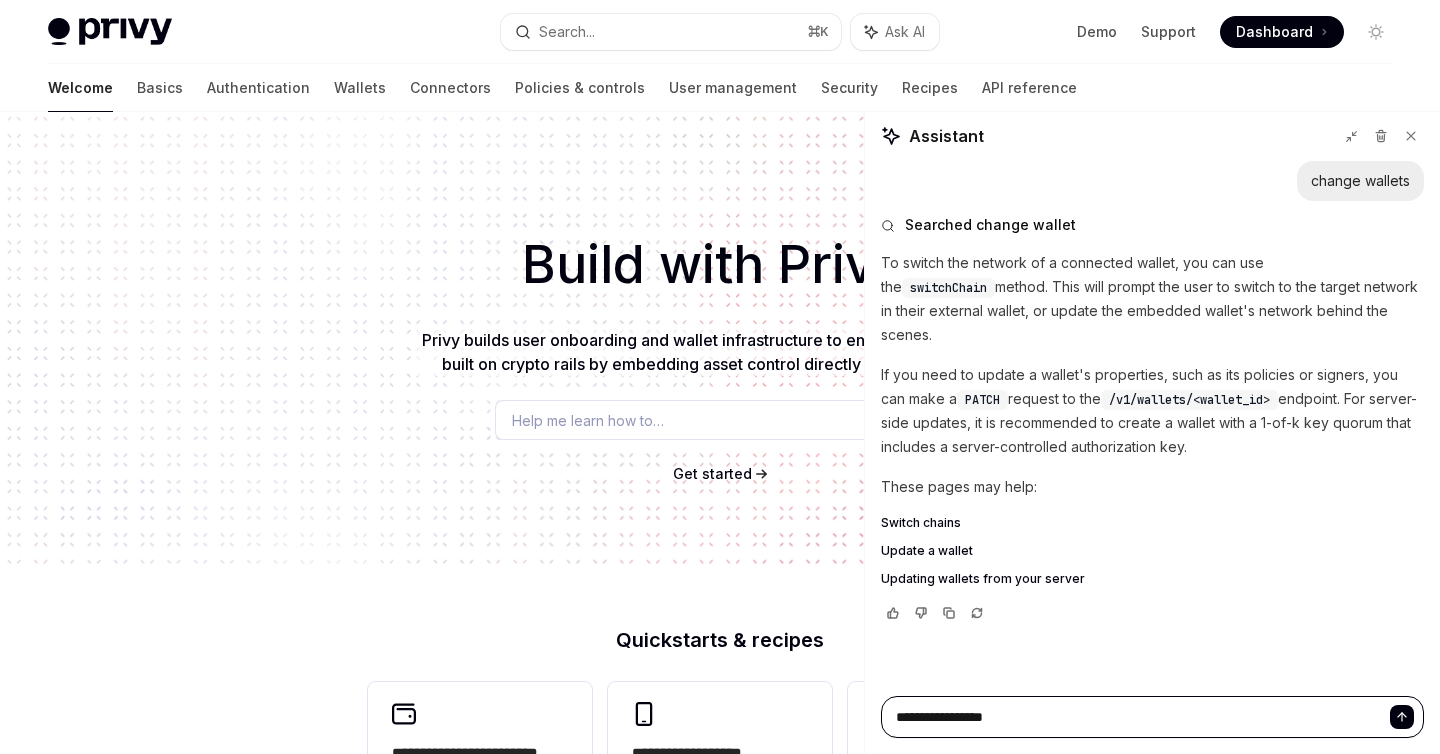 type on "*" 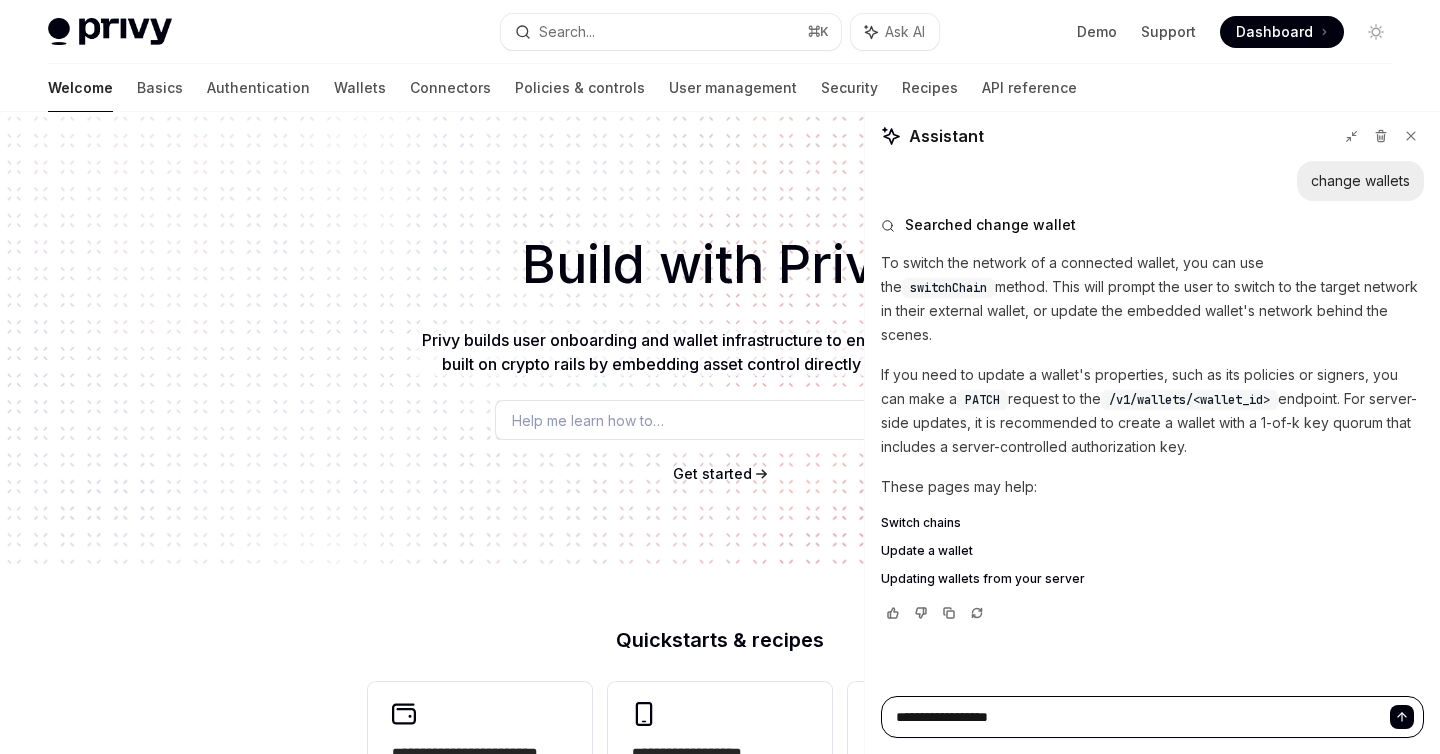 type on "*" 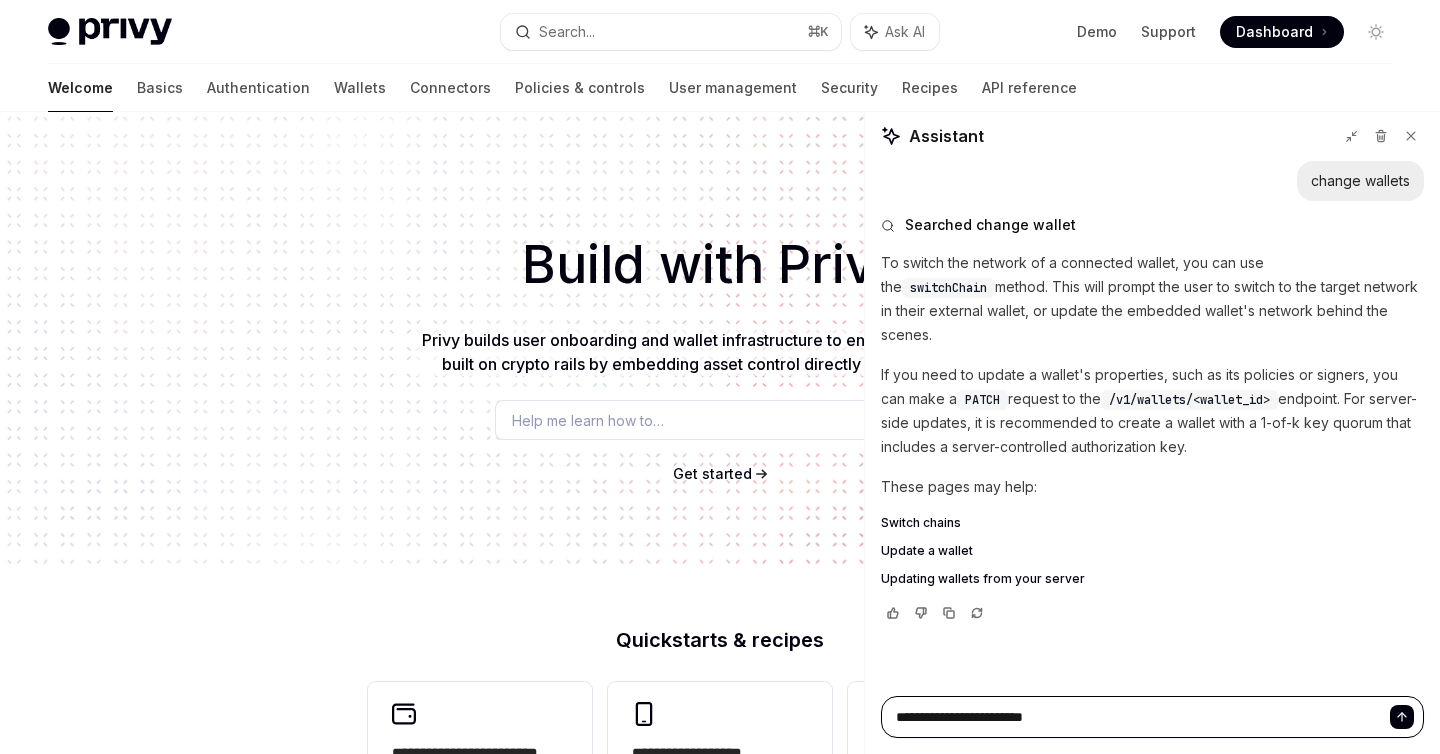 type on "*" 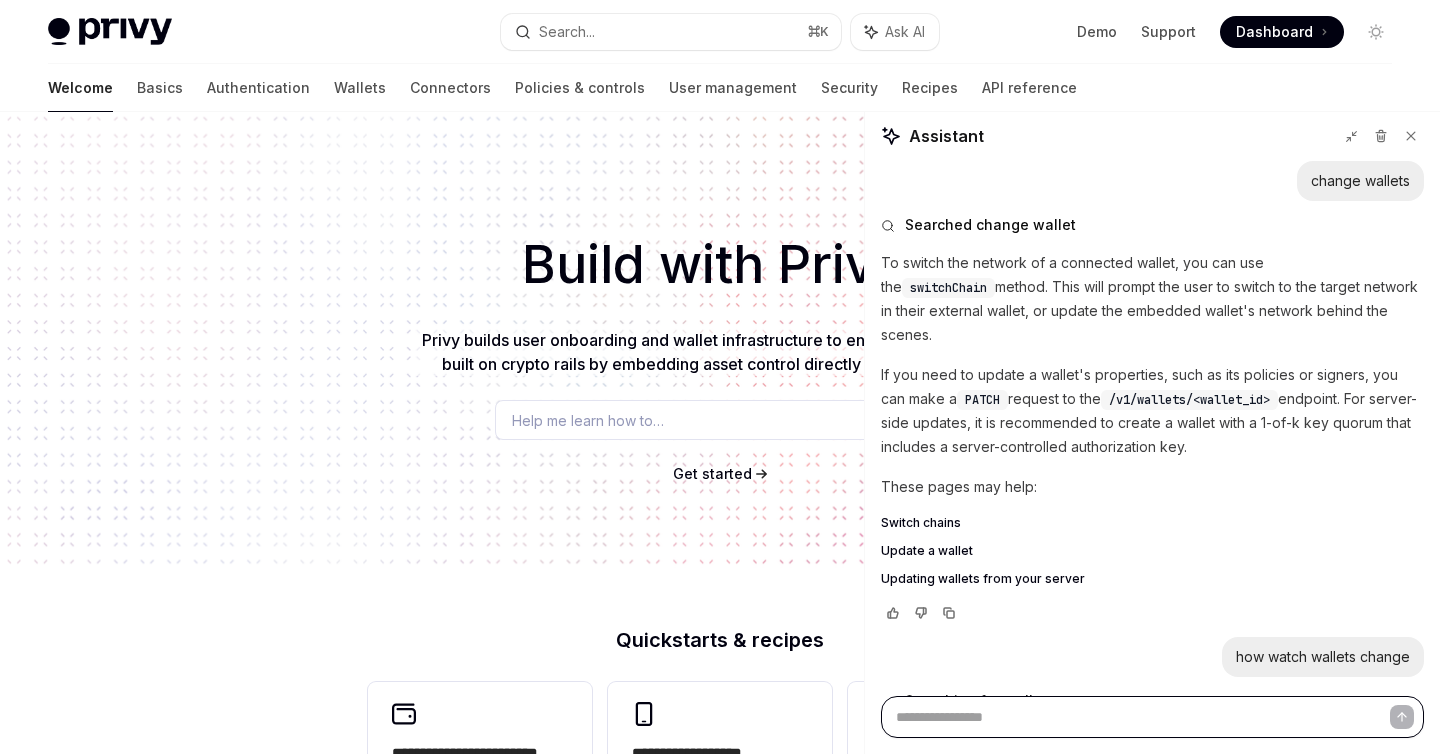 scroll, scrollTop: 65, scrollLeft: 0, axis: vertical 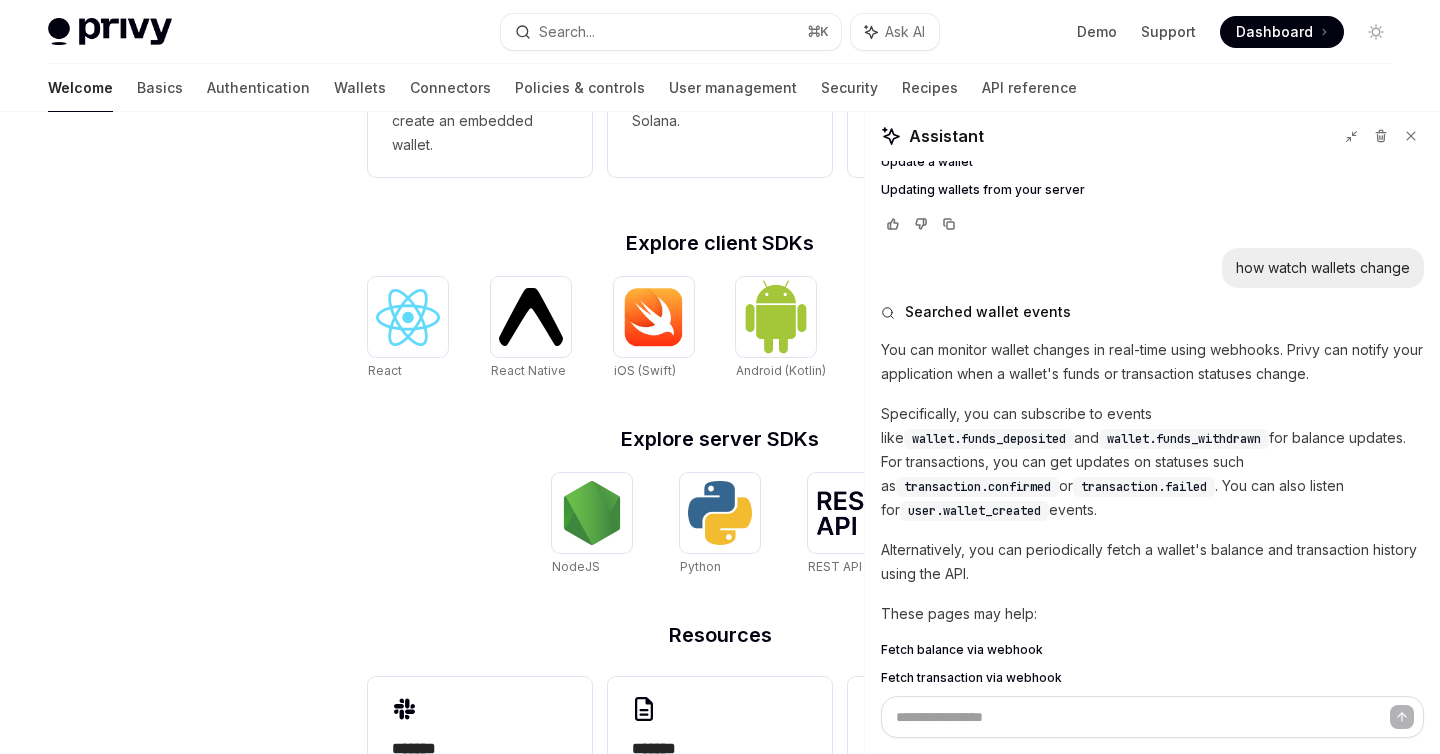 type on "*" 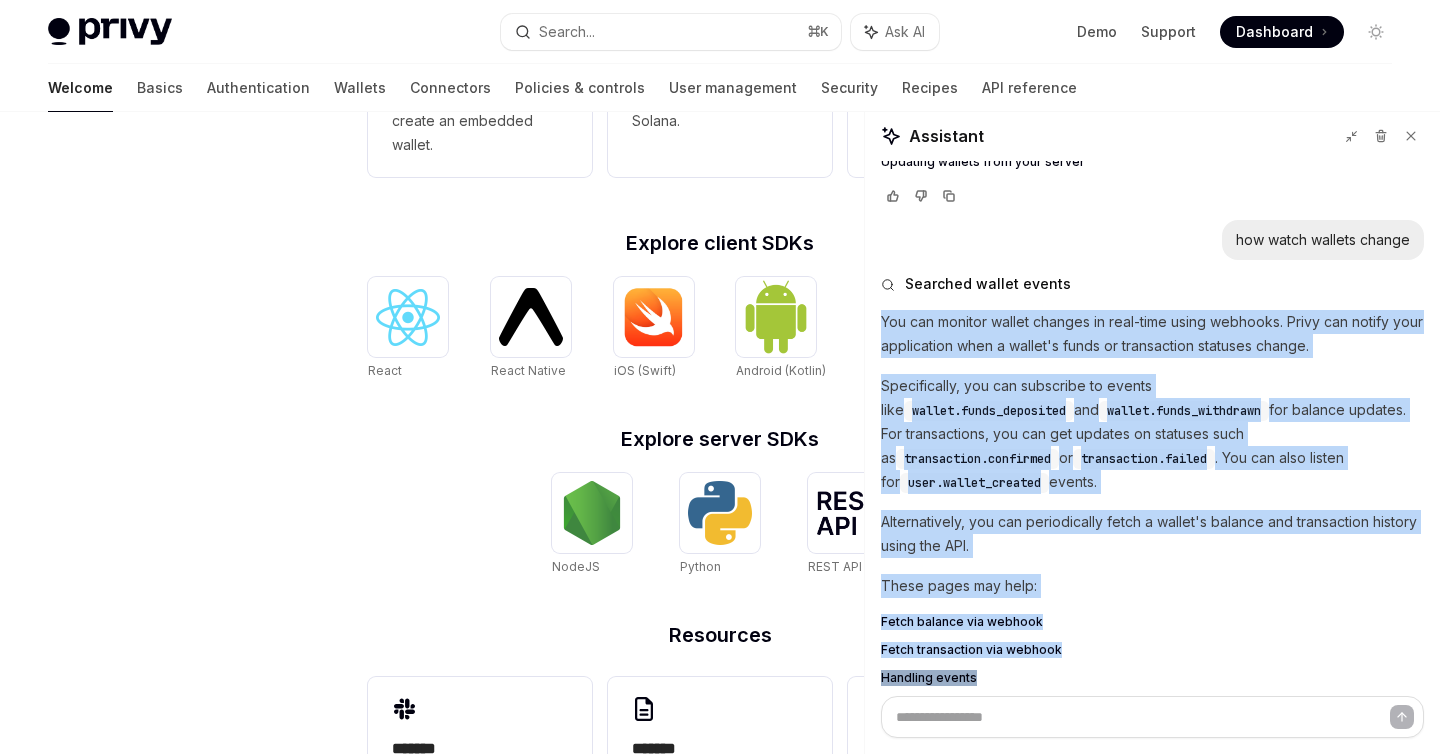 drag, startPoint x: 884, startPoint y: 296, endPoint x: 1138, endPoint y: 626, distance: 416.43246 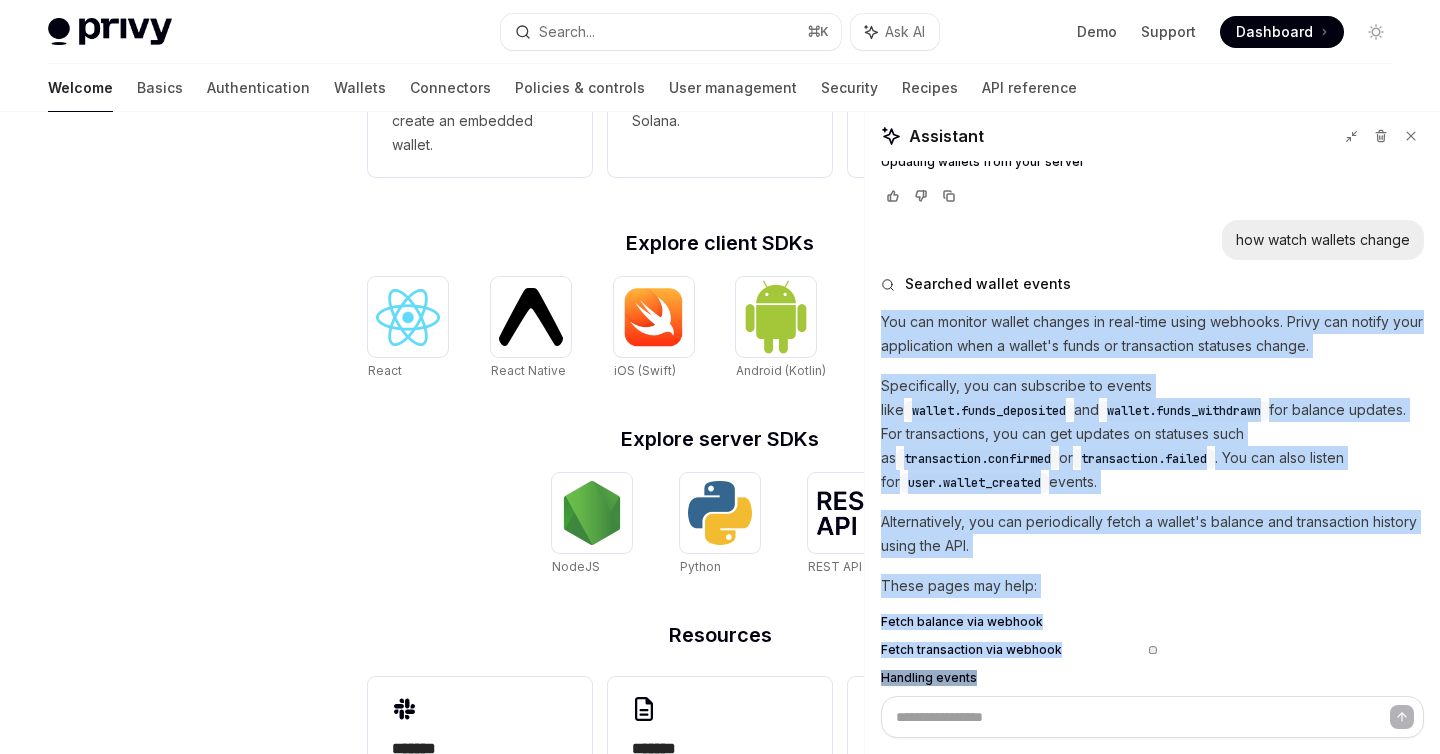 copy on "You can monitor wallet changes in real-time using webhooks. Privy can notify your application when a wallet's funds or transaction statuses change.
Specifically, you can subscribe to events like  wallet.funds_deposited  and  wallet.funds_withdrawn  for balance updates. For transactions, you can get updates on statuses such as  transaction.confirmed  or  transaction.failed . You can also listen for  user.wallet_created  events.
Alternatively, you can periodically fetch a wallet's balance and transaction history using the API.
These pages may help:
Fetch balance via webhook Fetch transaction via webhook Handling events" 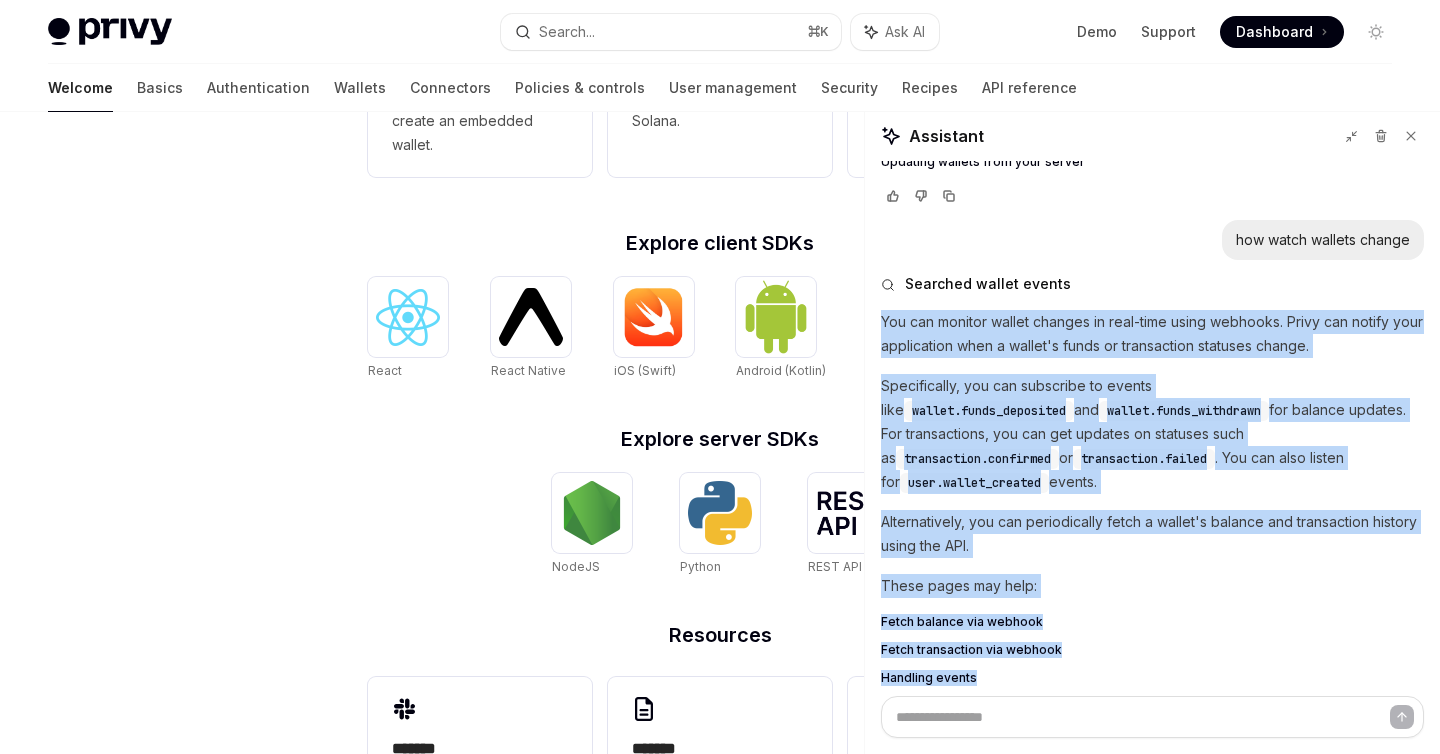 click on "These pages may help:" at bounding box center (1152, 586) 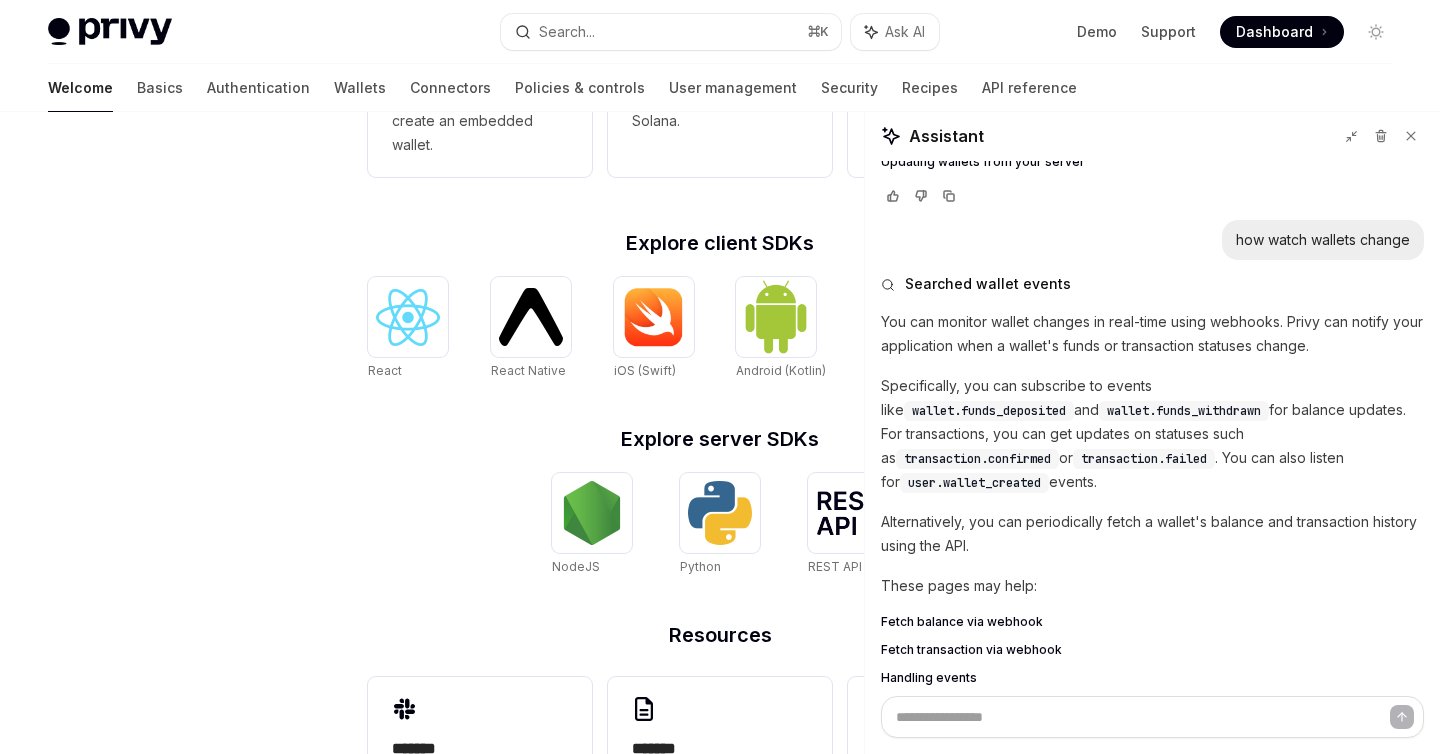click on "how watch wallets  change" at bounding box center (1323, 240) 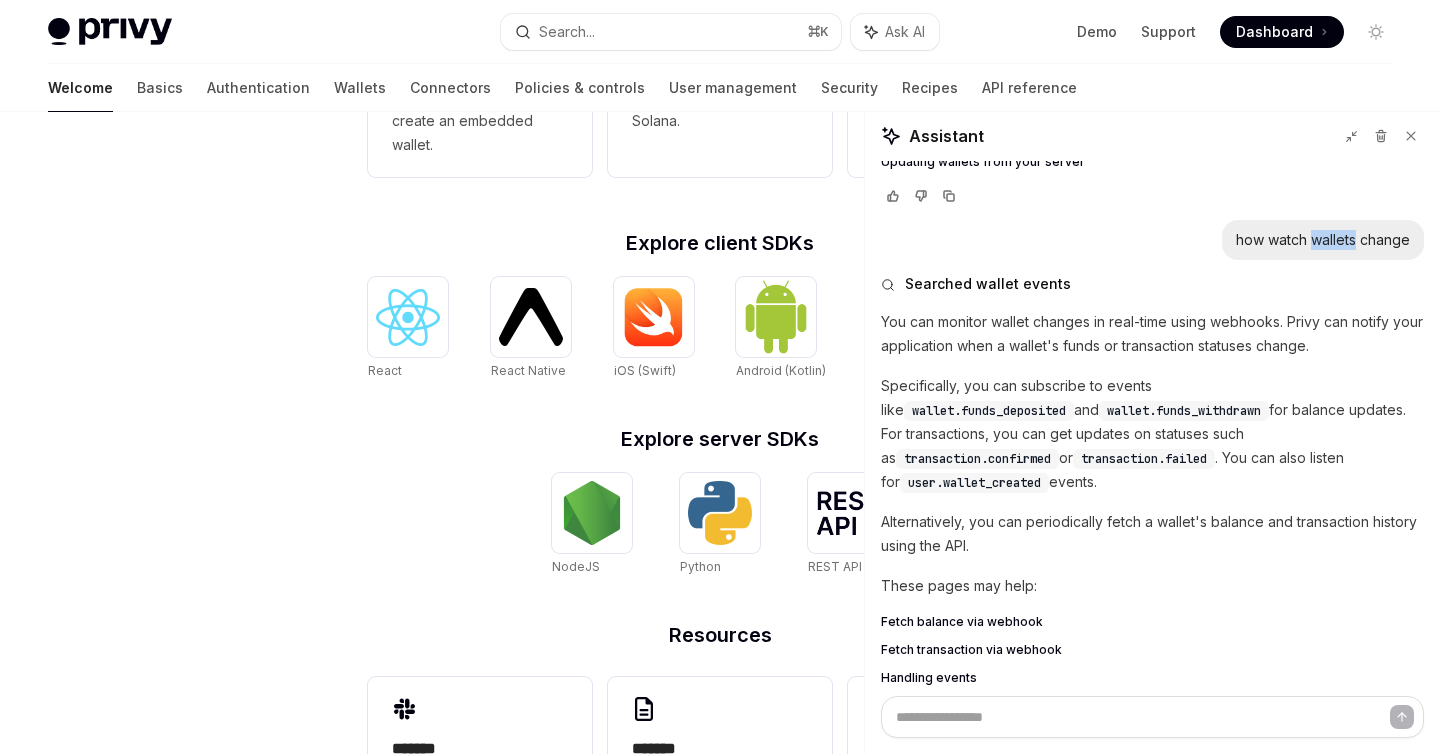 click on "how watch wallets  change" at bounding box center (1323, 240) 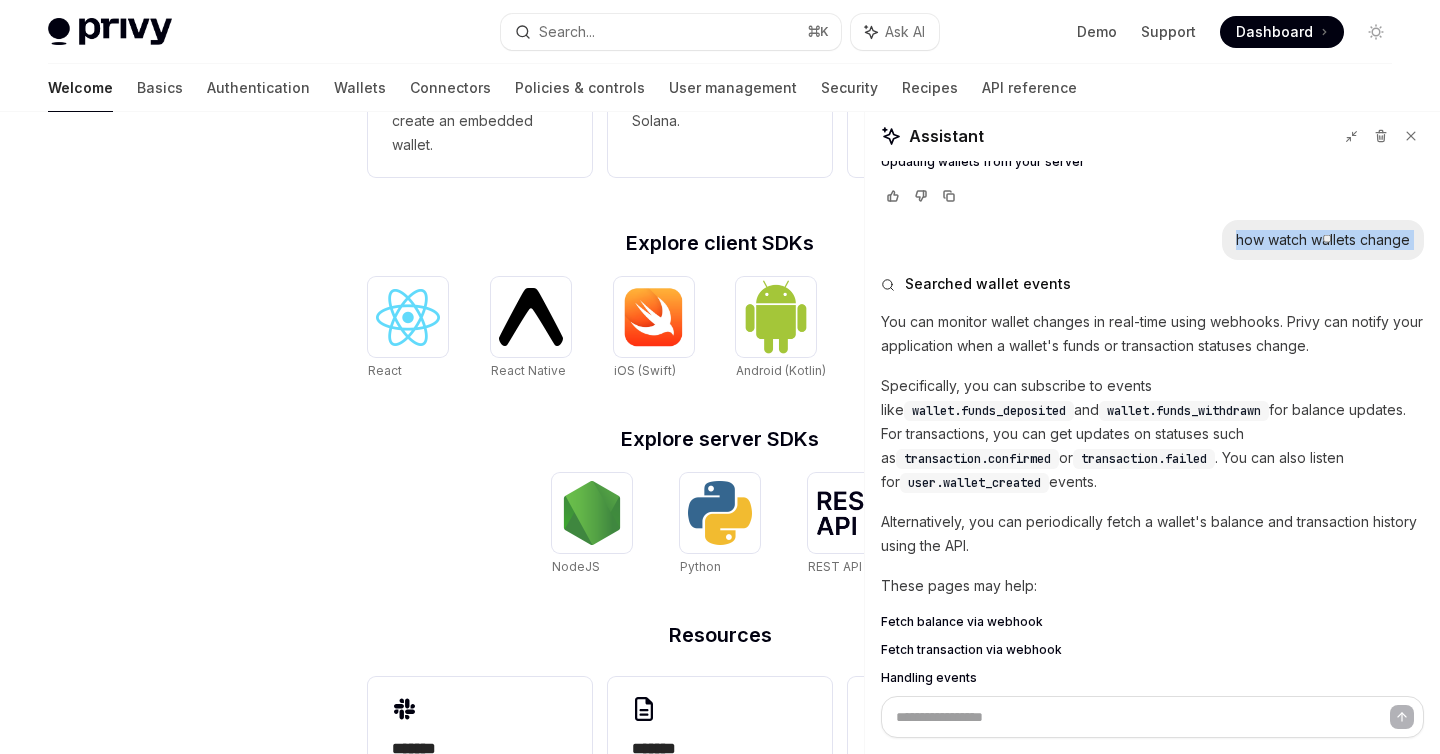 click on "how watch wallets  change" at bounding box center (1323, 240) 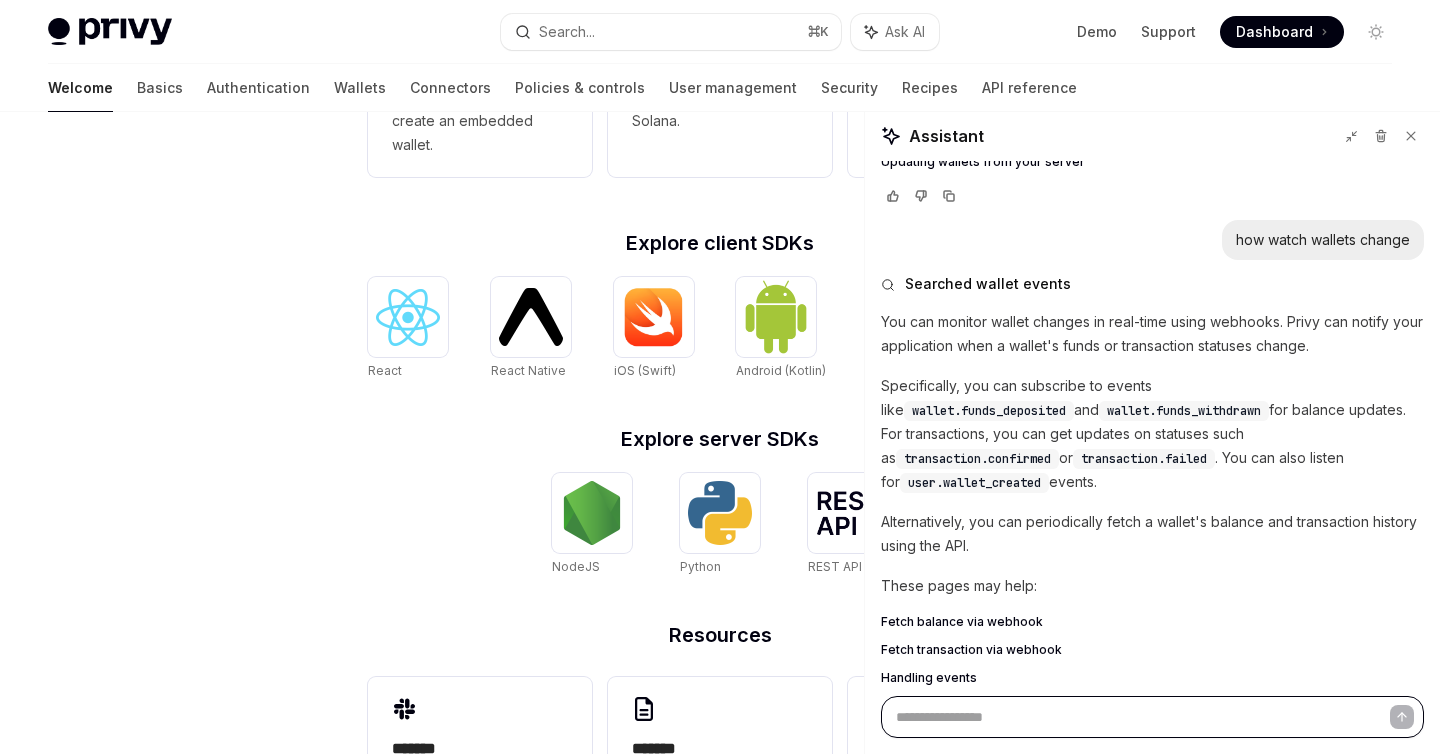 click at bounding box center [1152, 717] 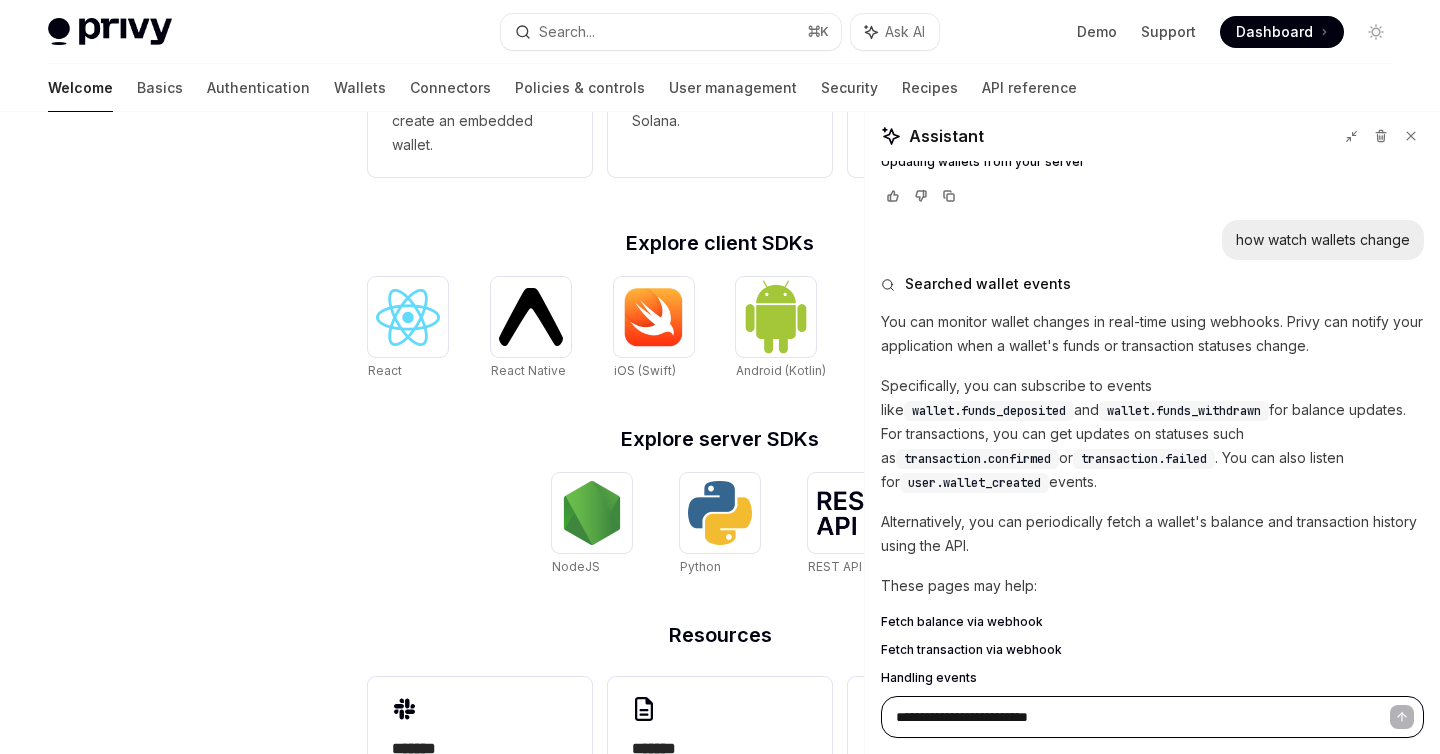 type on "*" 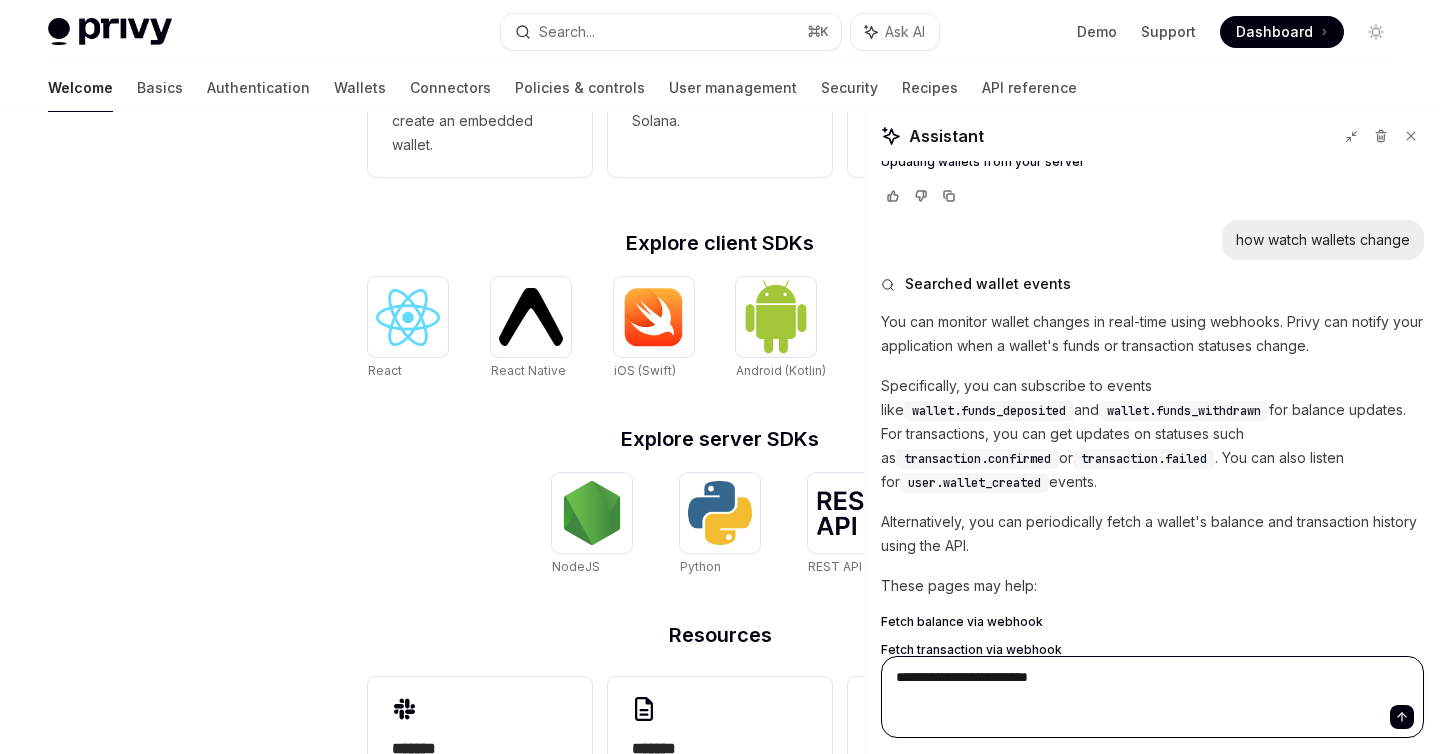 type on "**********" 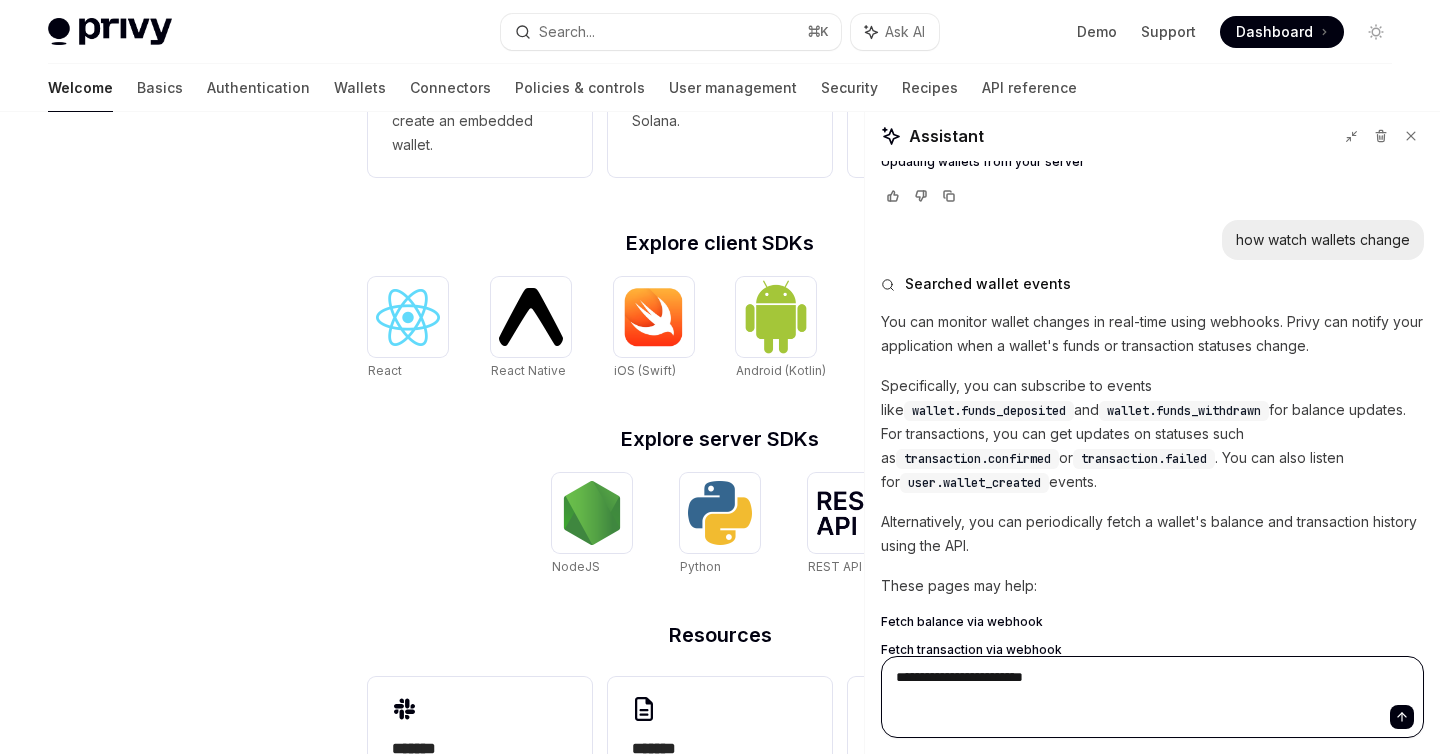 type on "*" 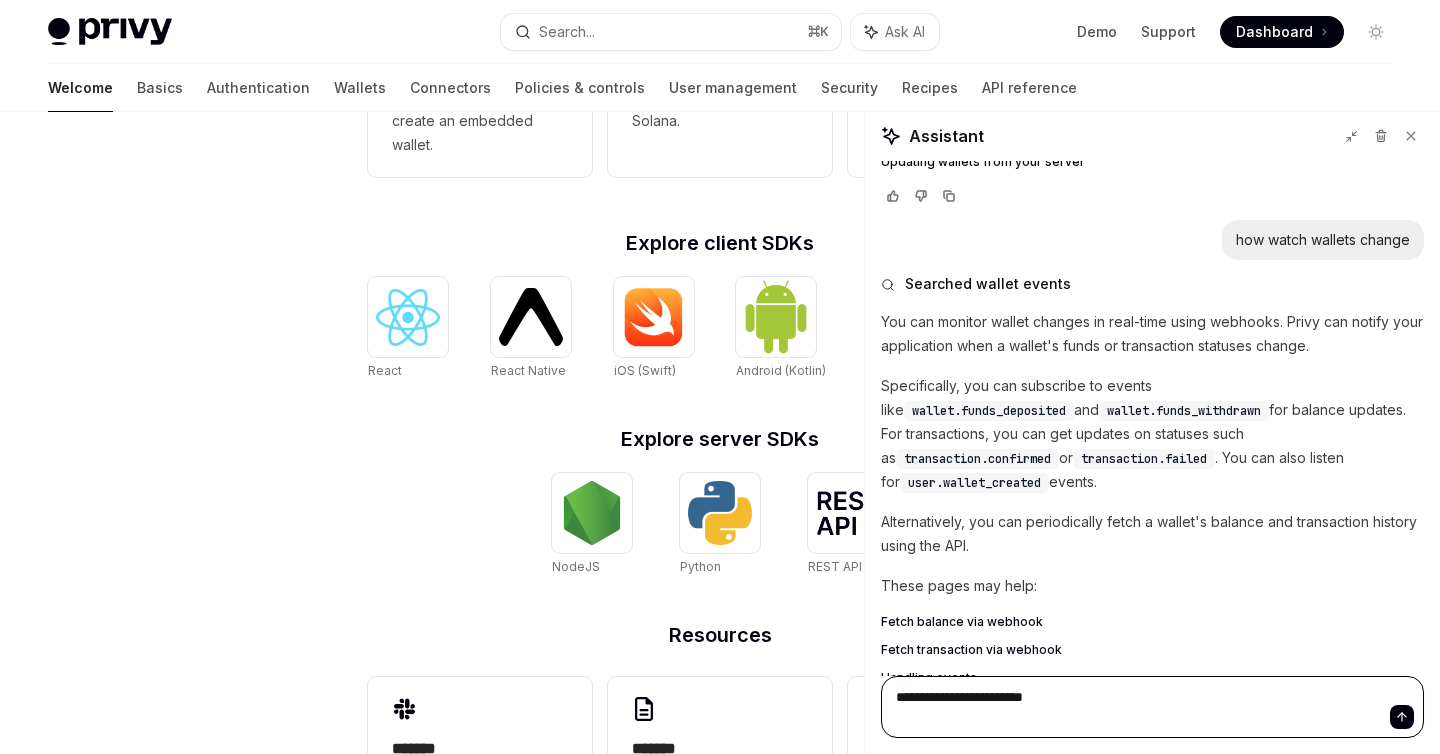 type on "**********" 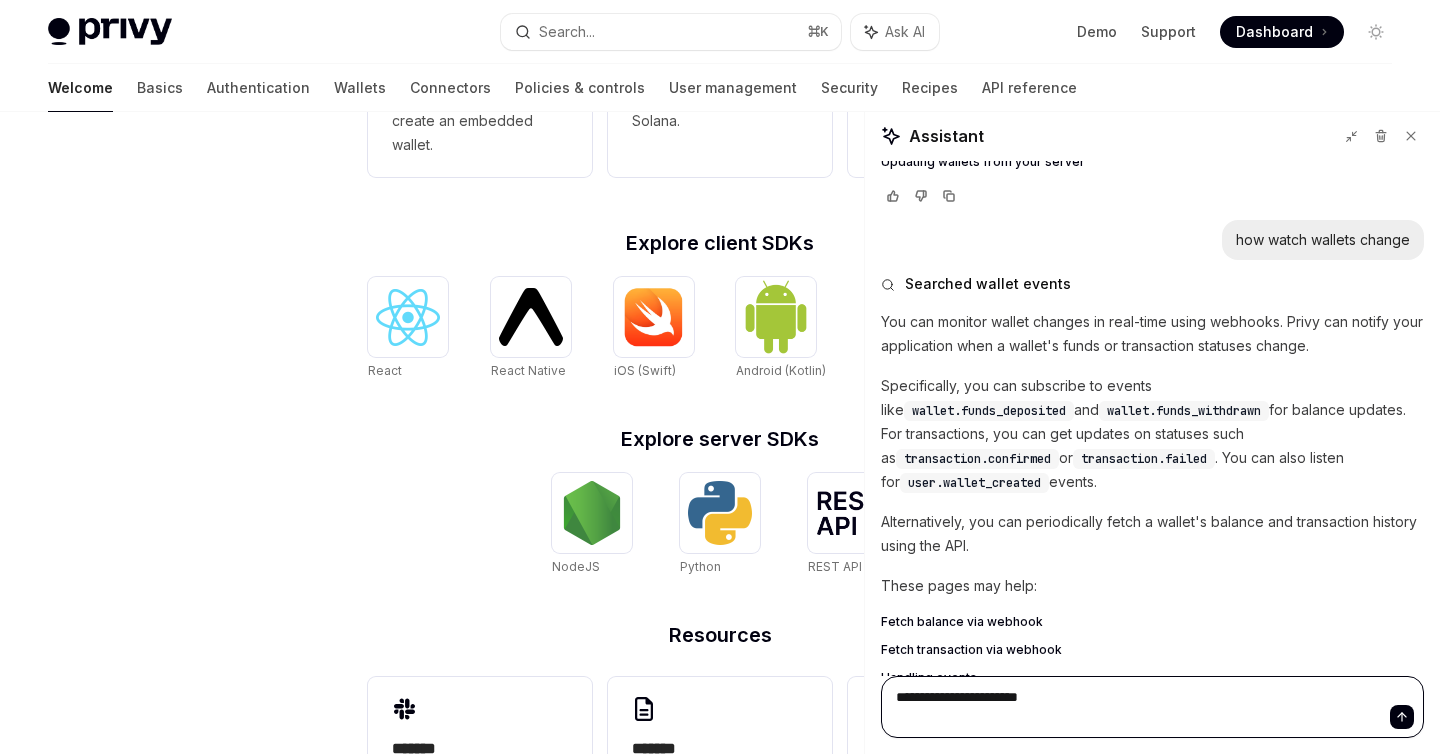 type on "*" 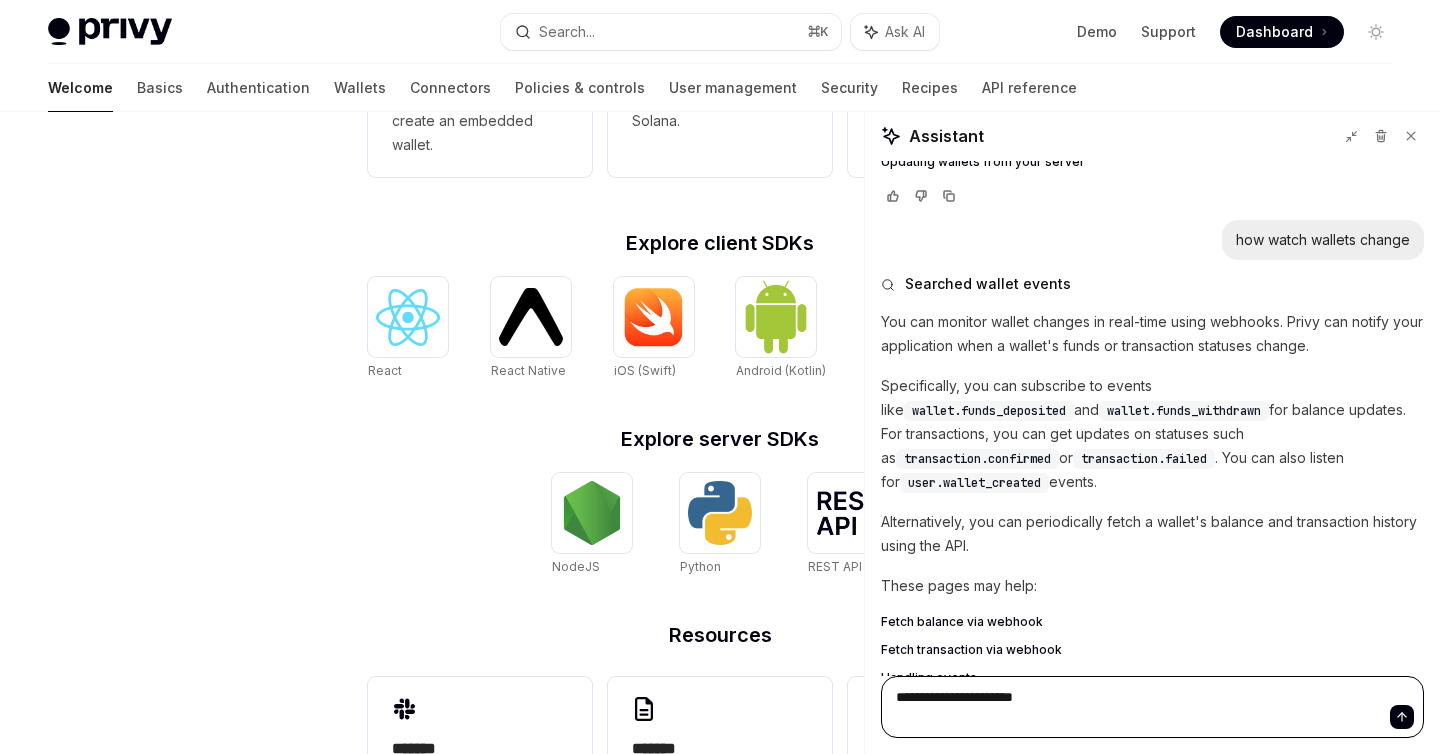type on "*" 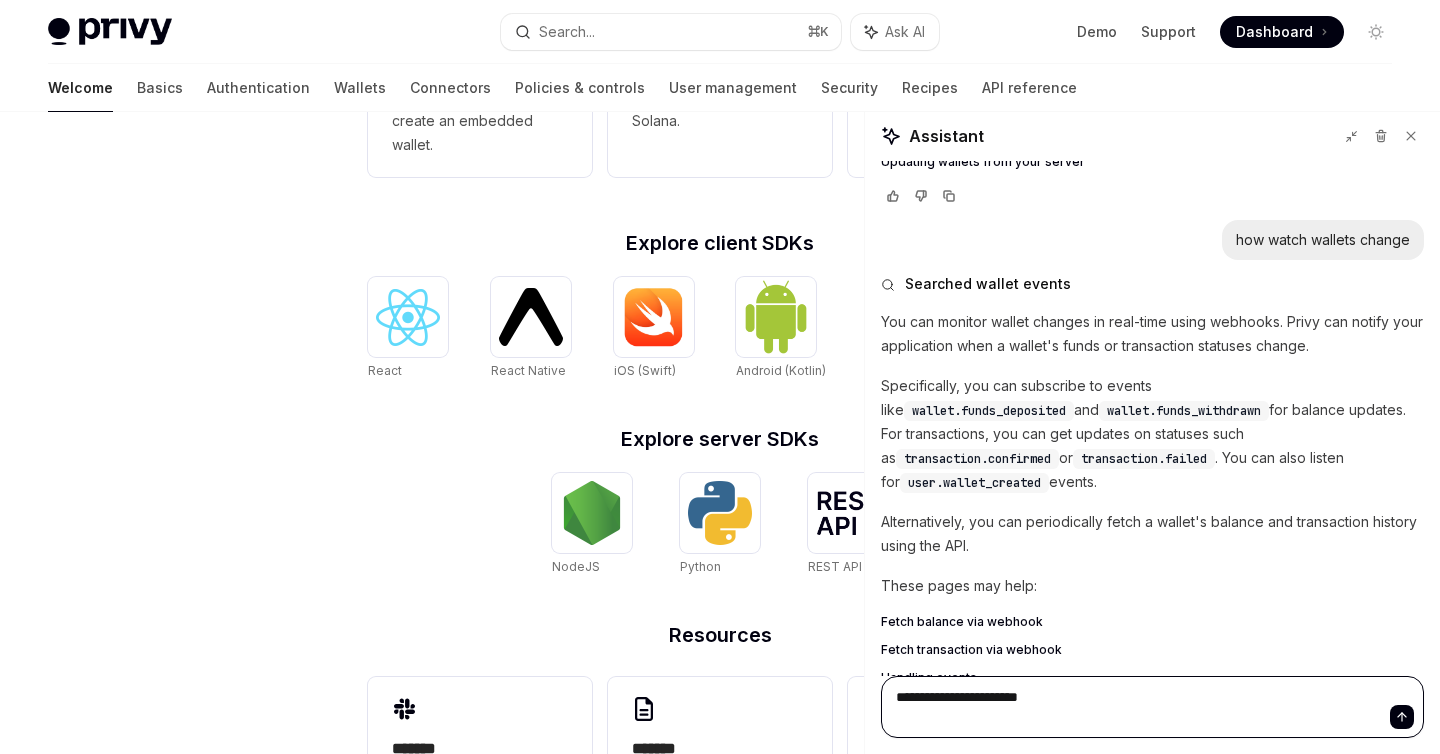 type on "*" 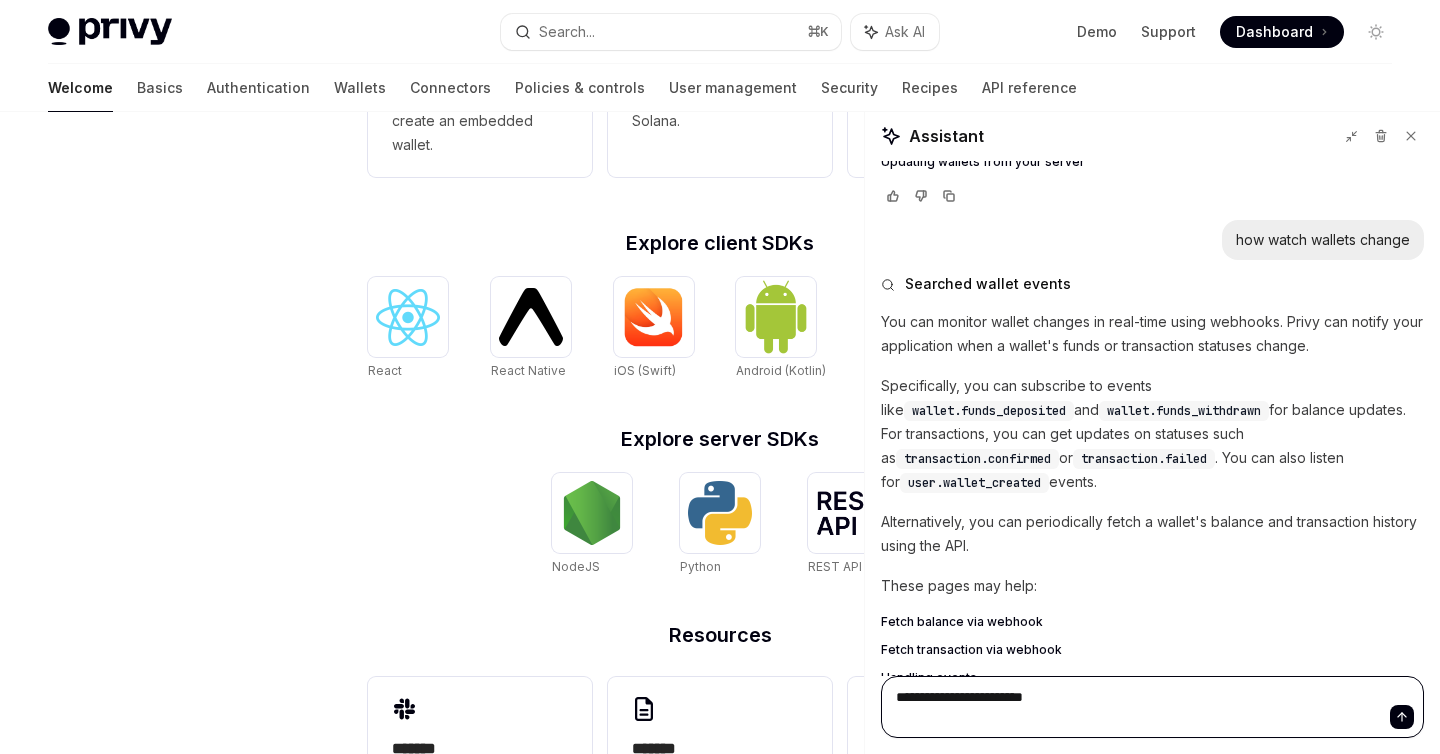 type on "*" 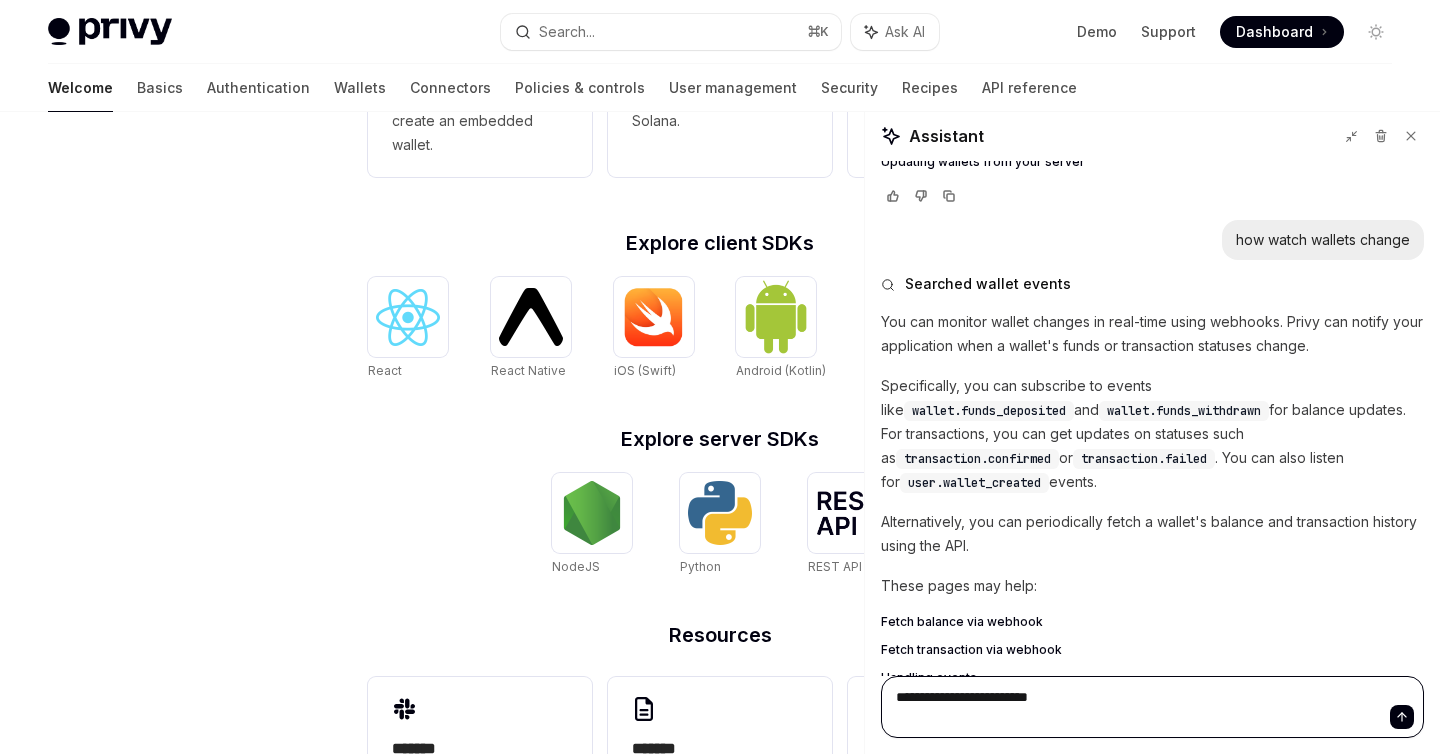 type on "*" 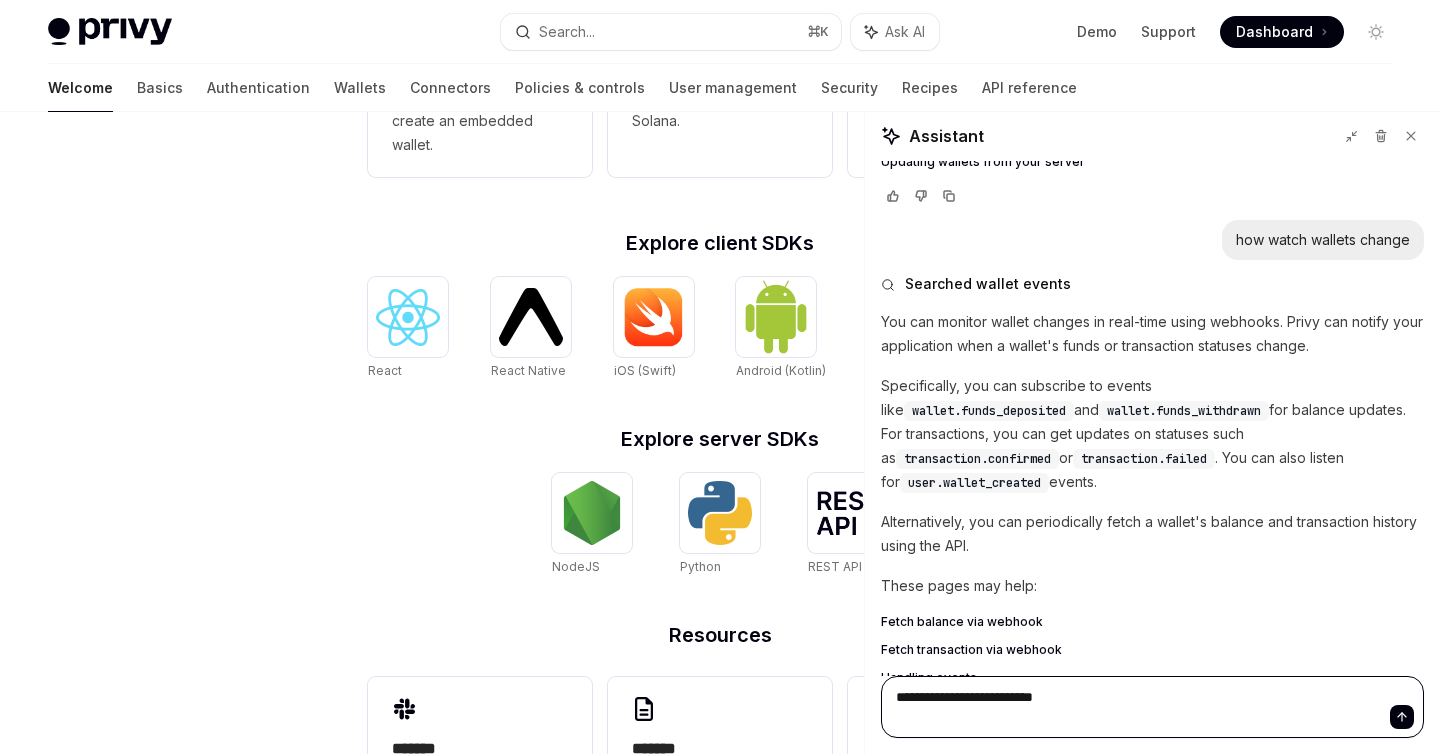 type on "*" 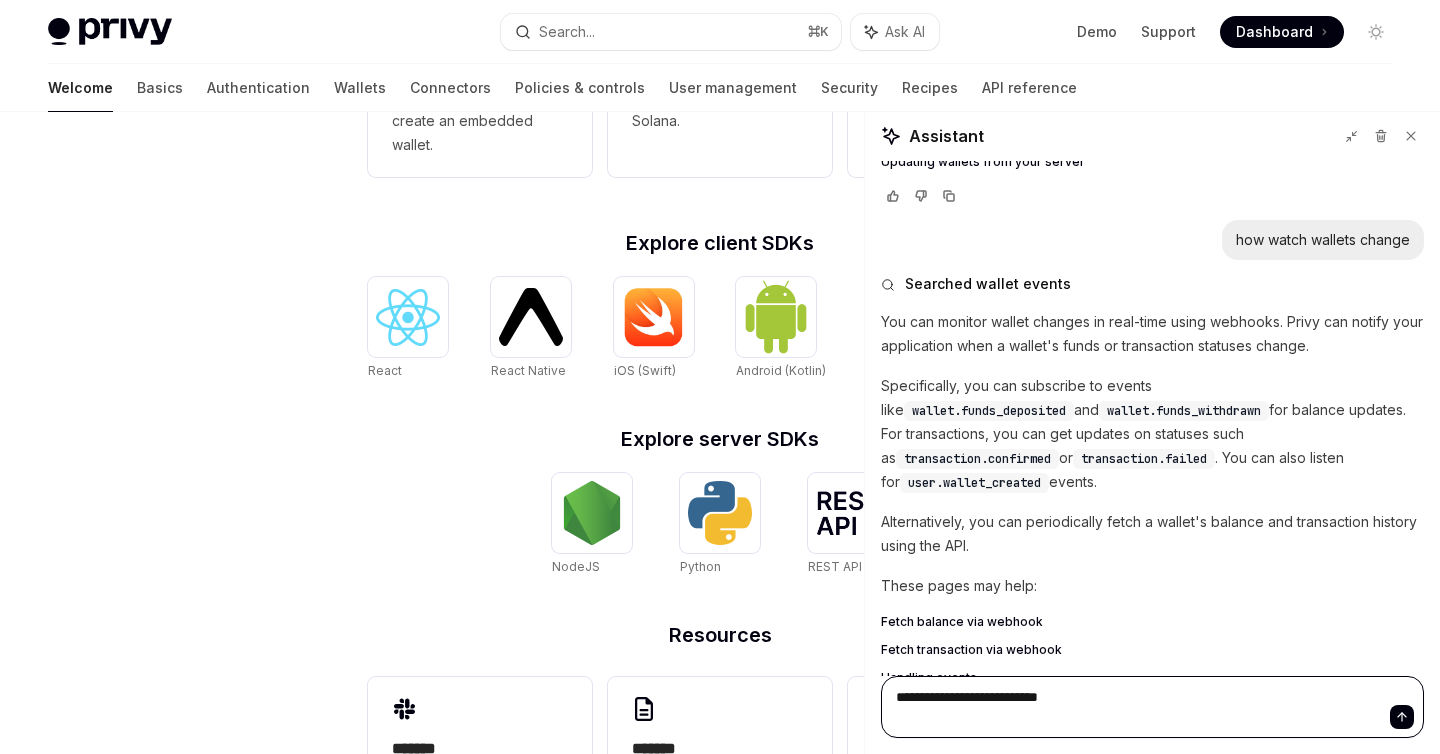 type on "*" 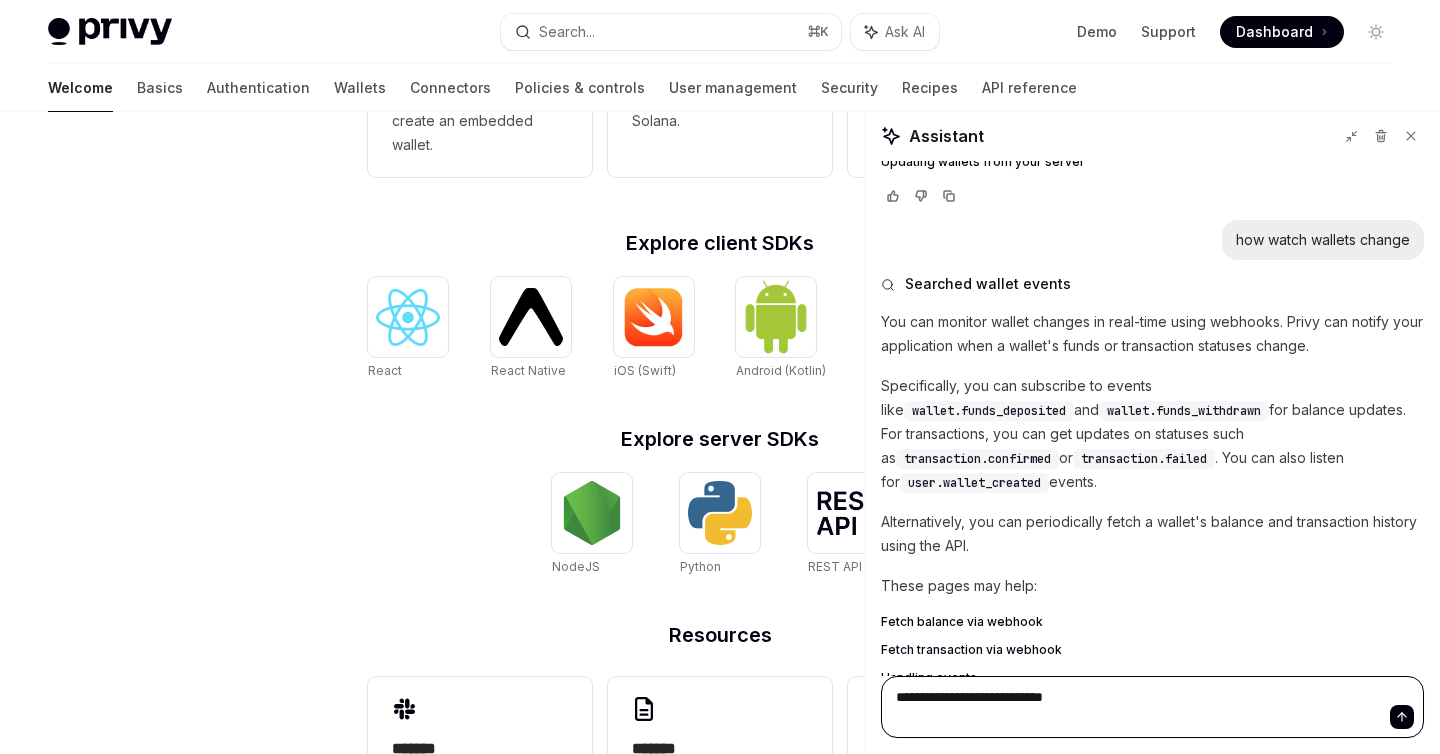 type on "*" 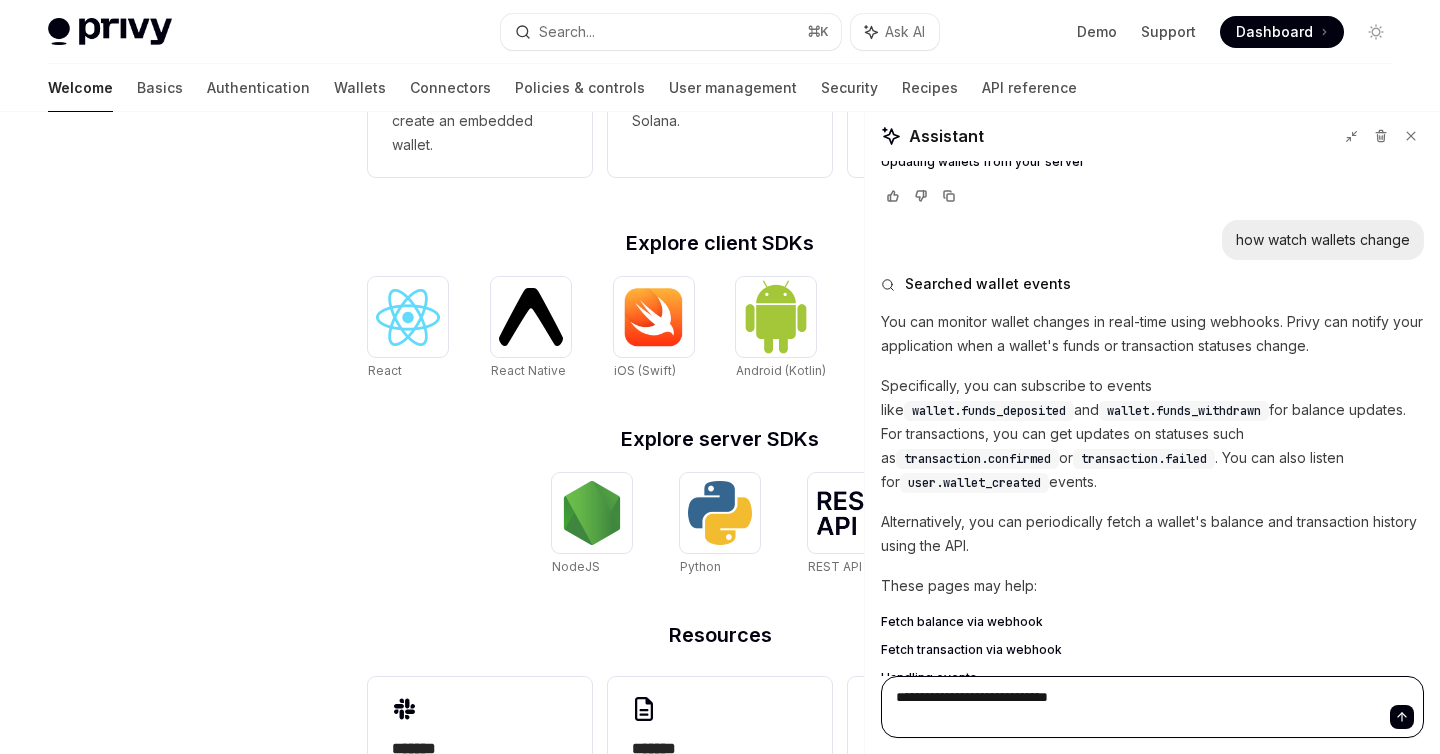 type on "*" 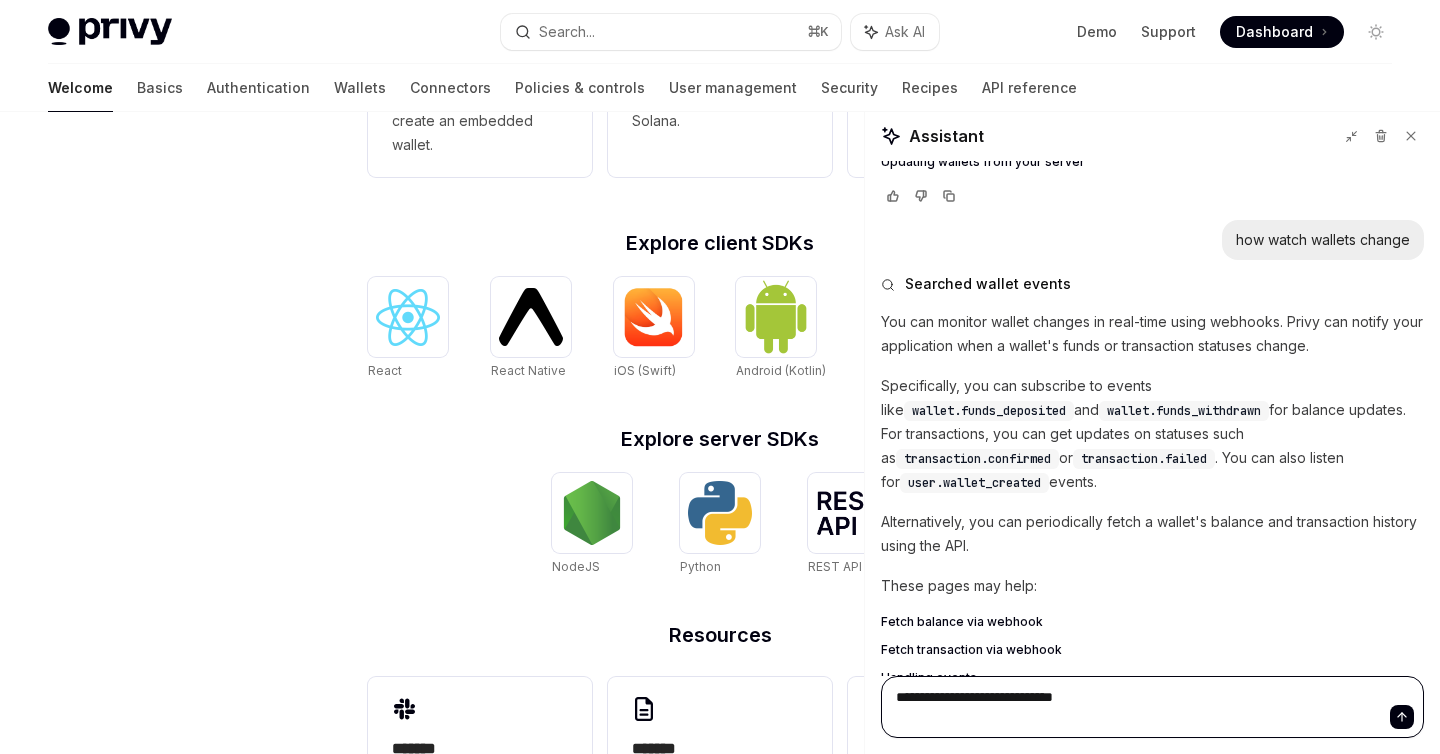 type on "*" 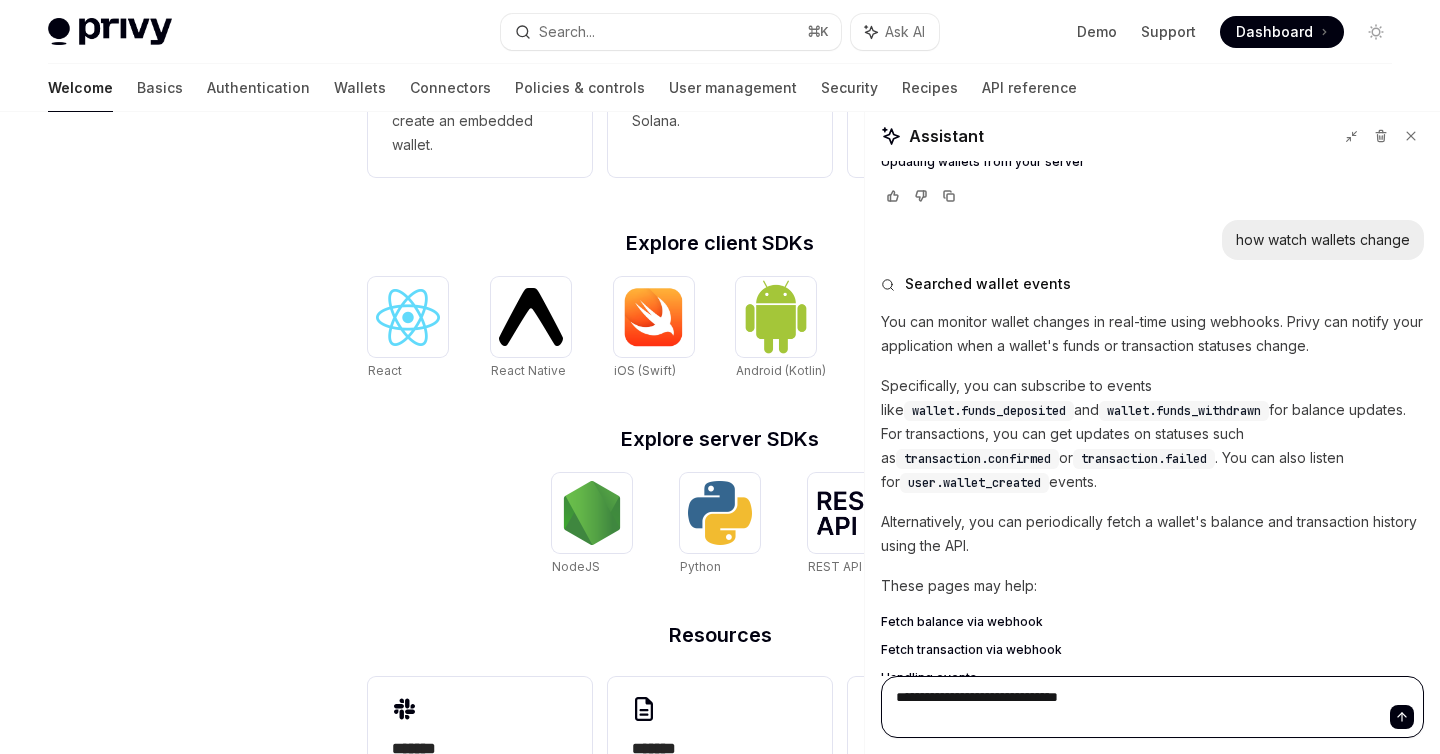 type on "*" 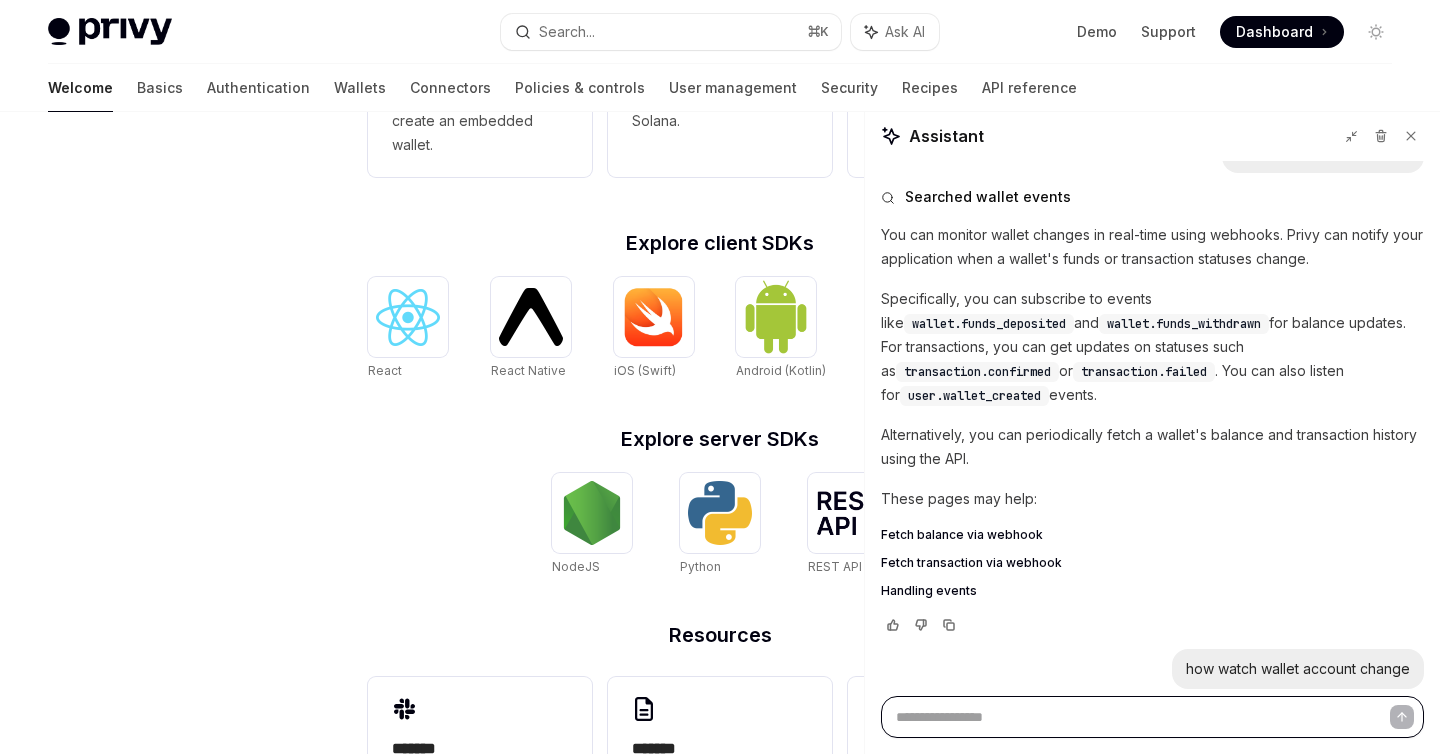 scroll, scrollTop: 509, scrollLeft: 0, axis: vertical 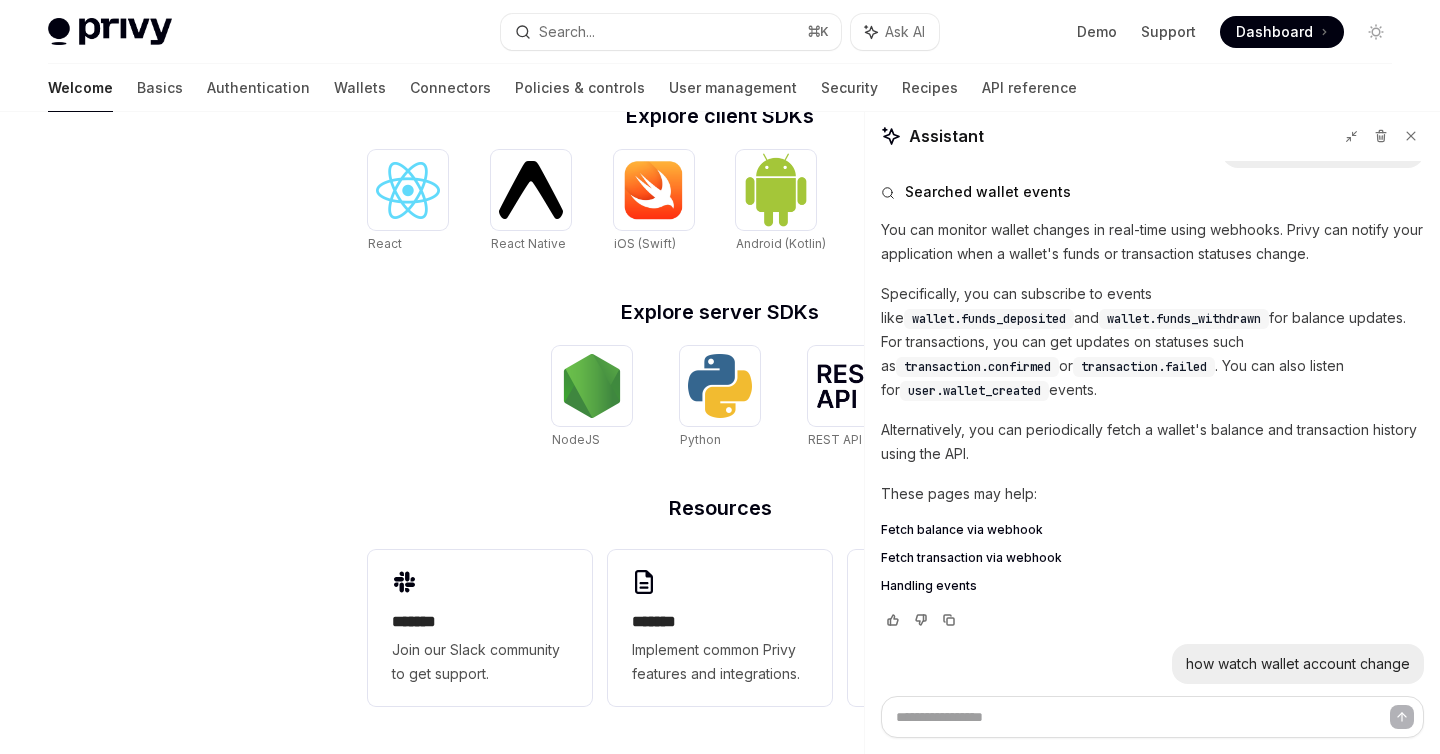 click on "how watch wallet account change" at bounding box center (1298, 664) 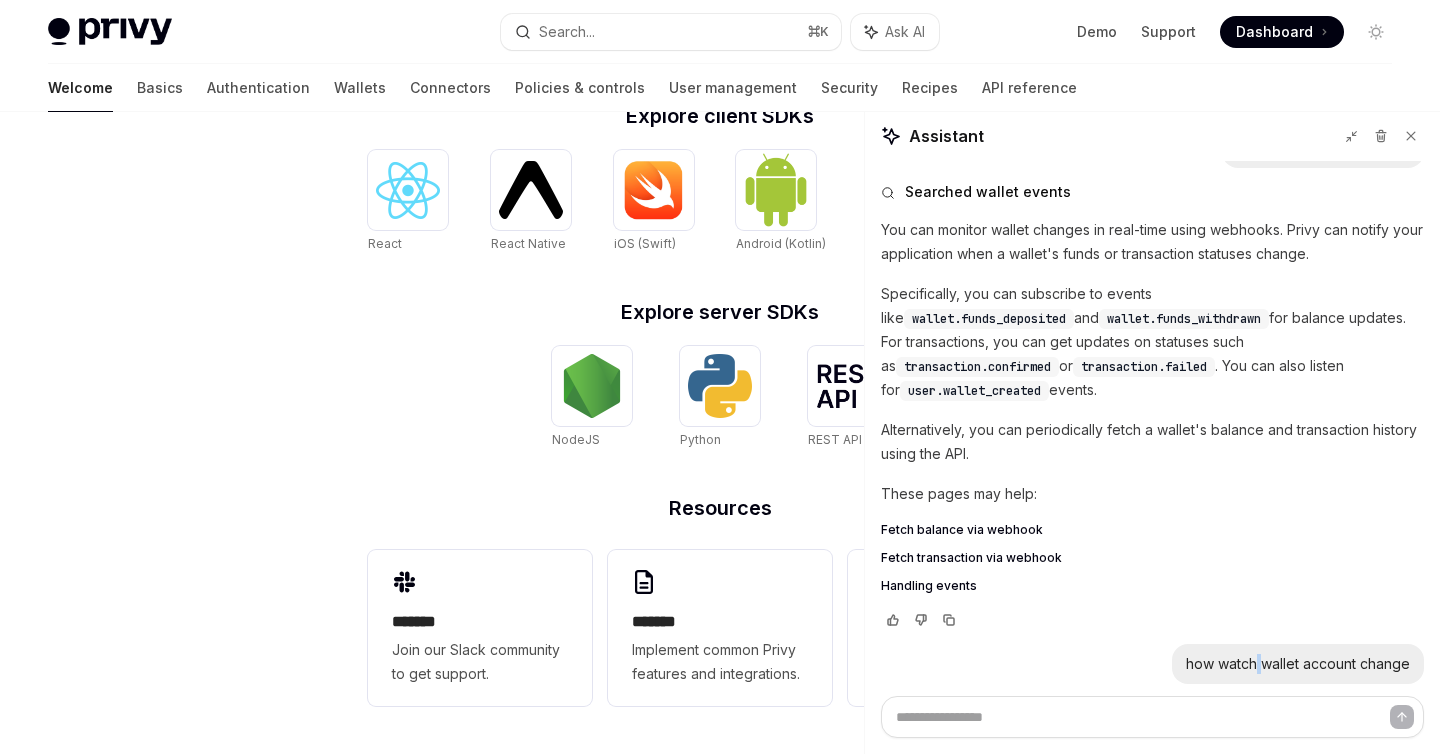 click on "how watch wallet account change" at bounding box center (1298, 664) 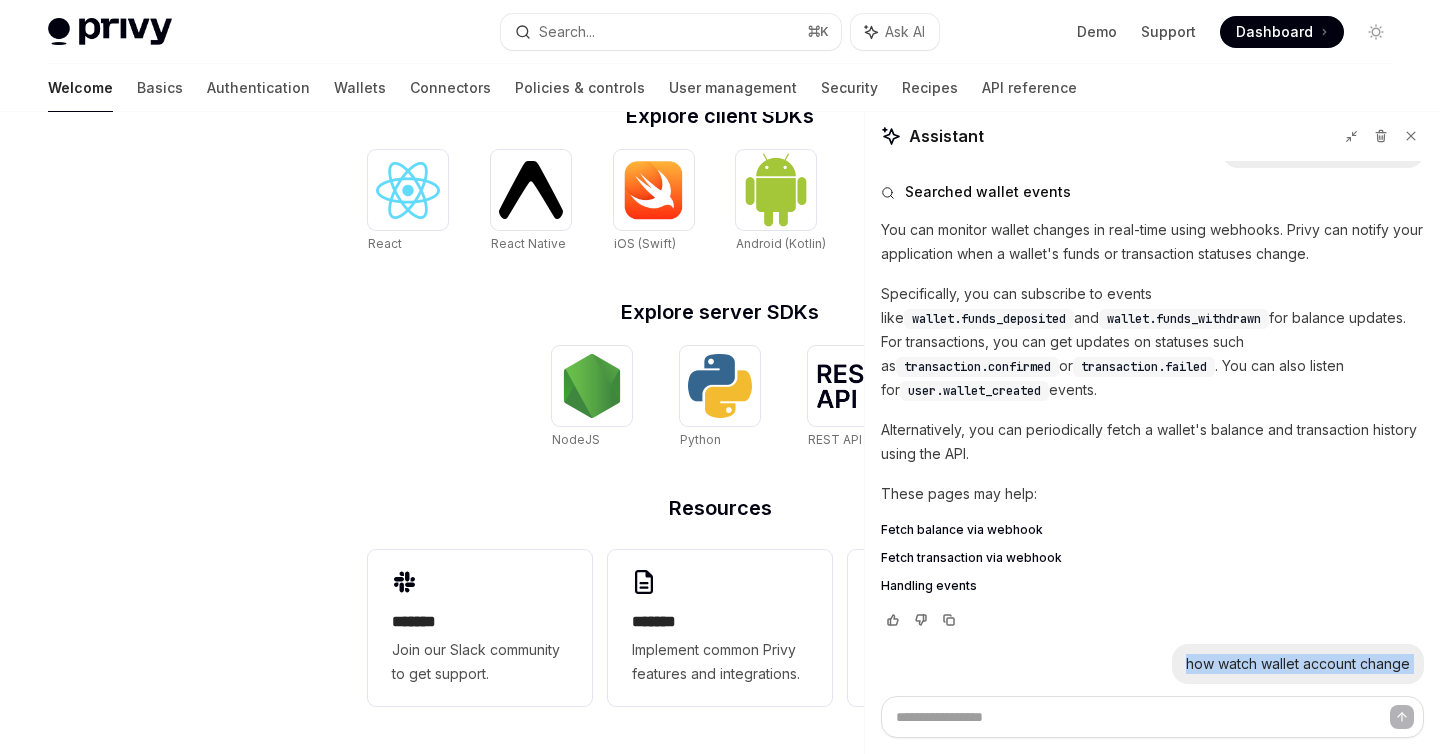 click on "how watch wallet account change" at bounding box center [1298, 664] 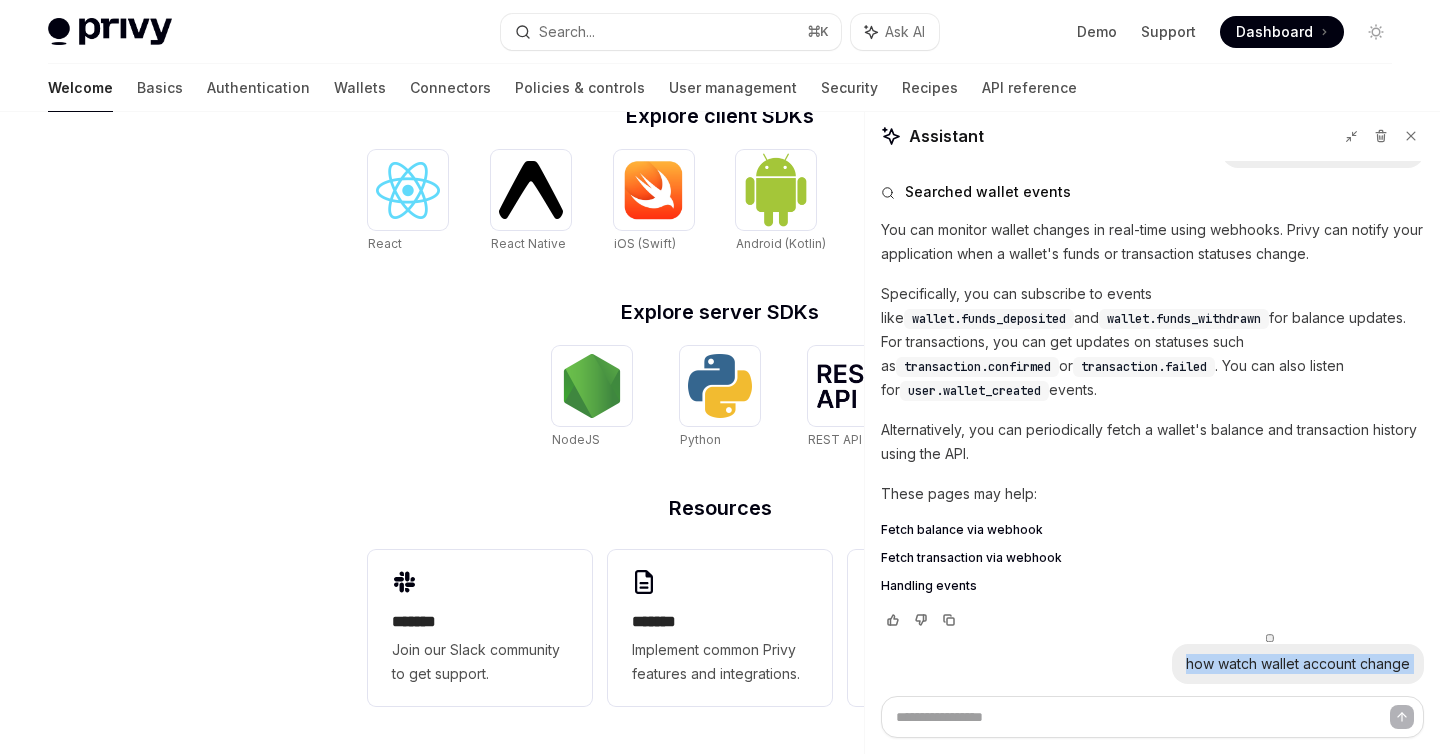copy on "how watch wallet account change" 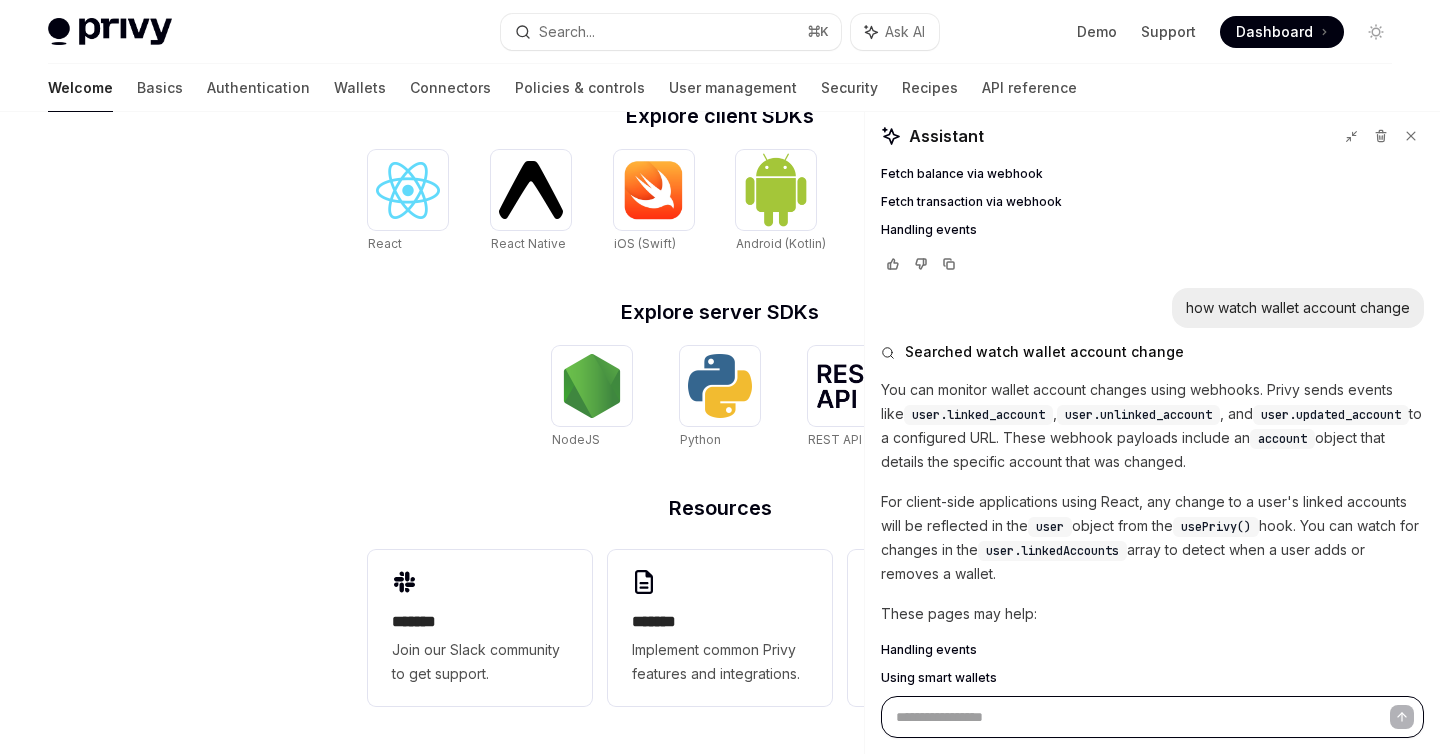 click at bounding box center [1152, 717] 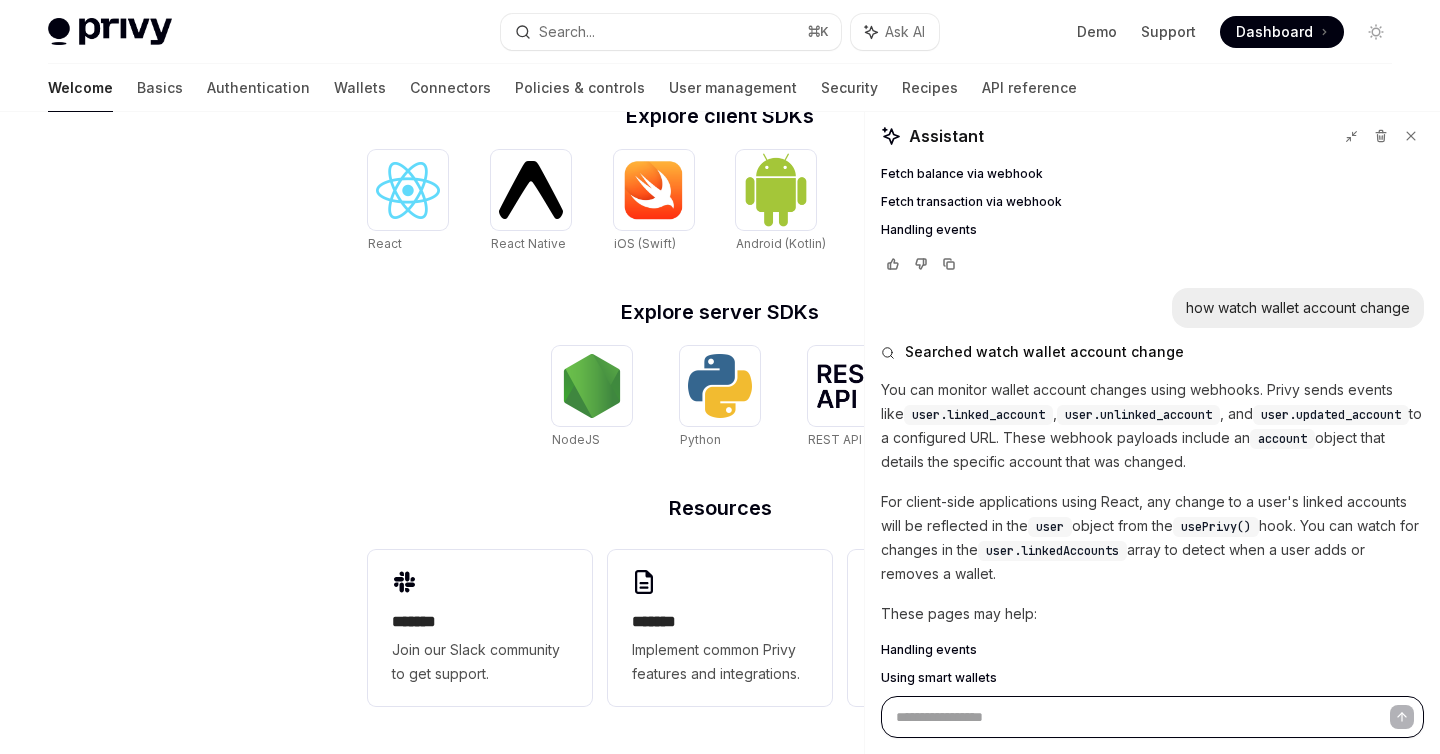type on "*" 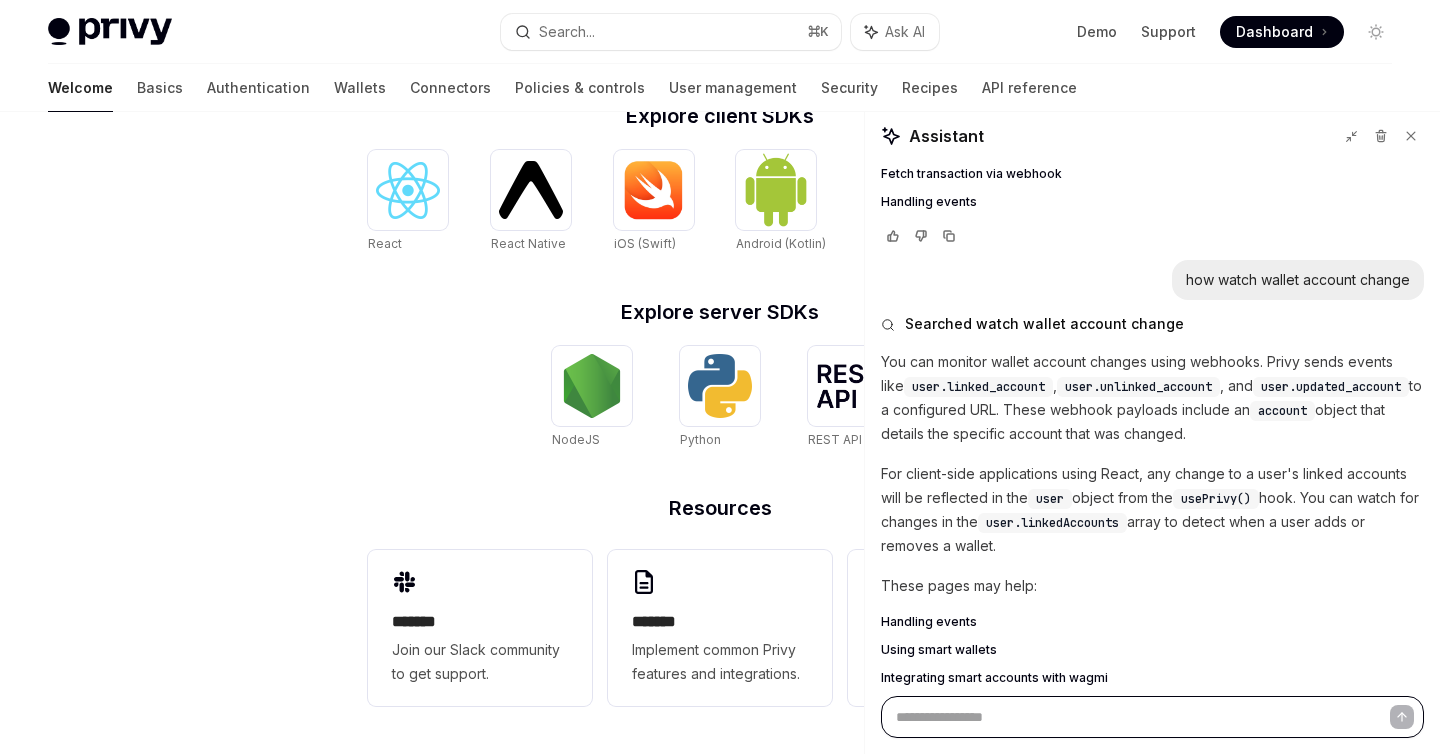 paste on "**********" 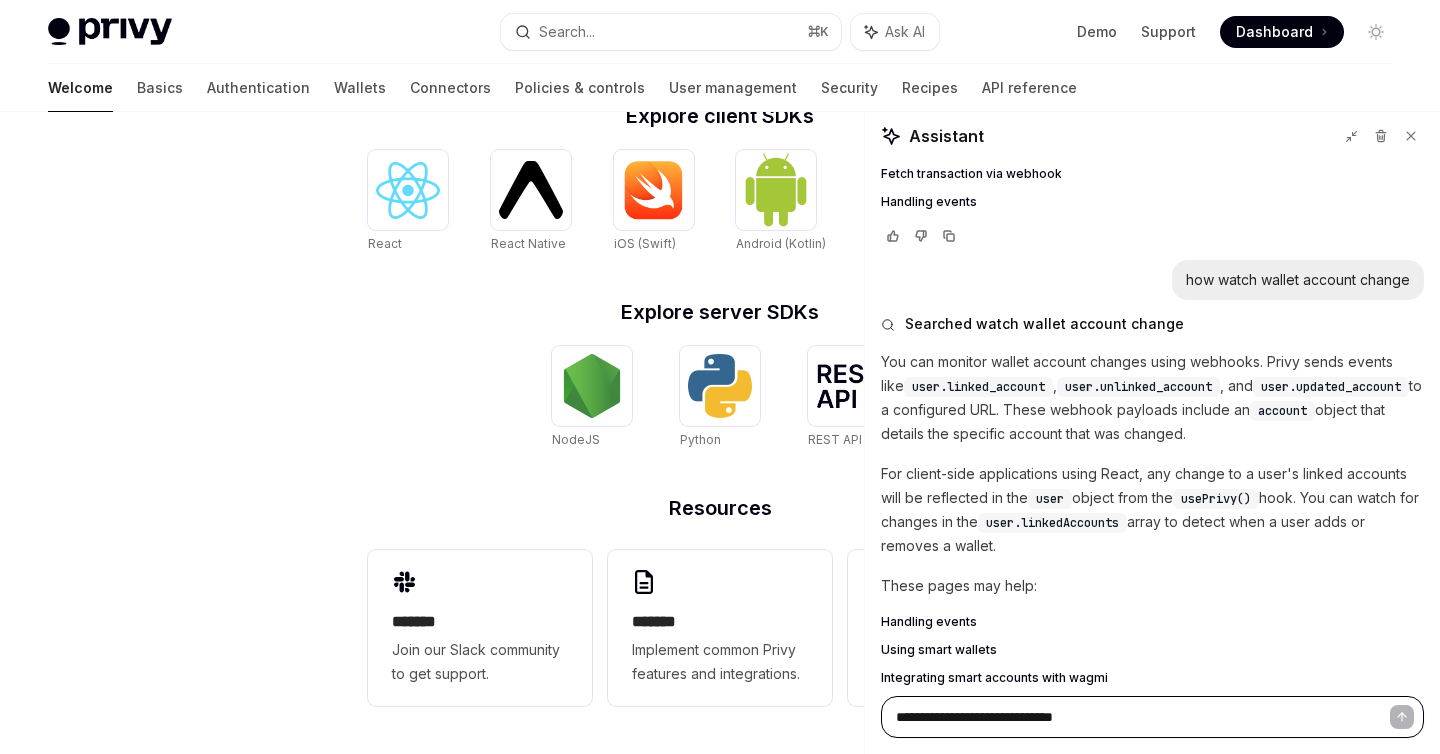 type on "*" 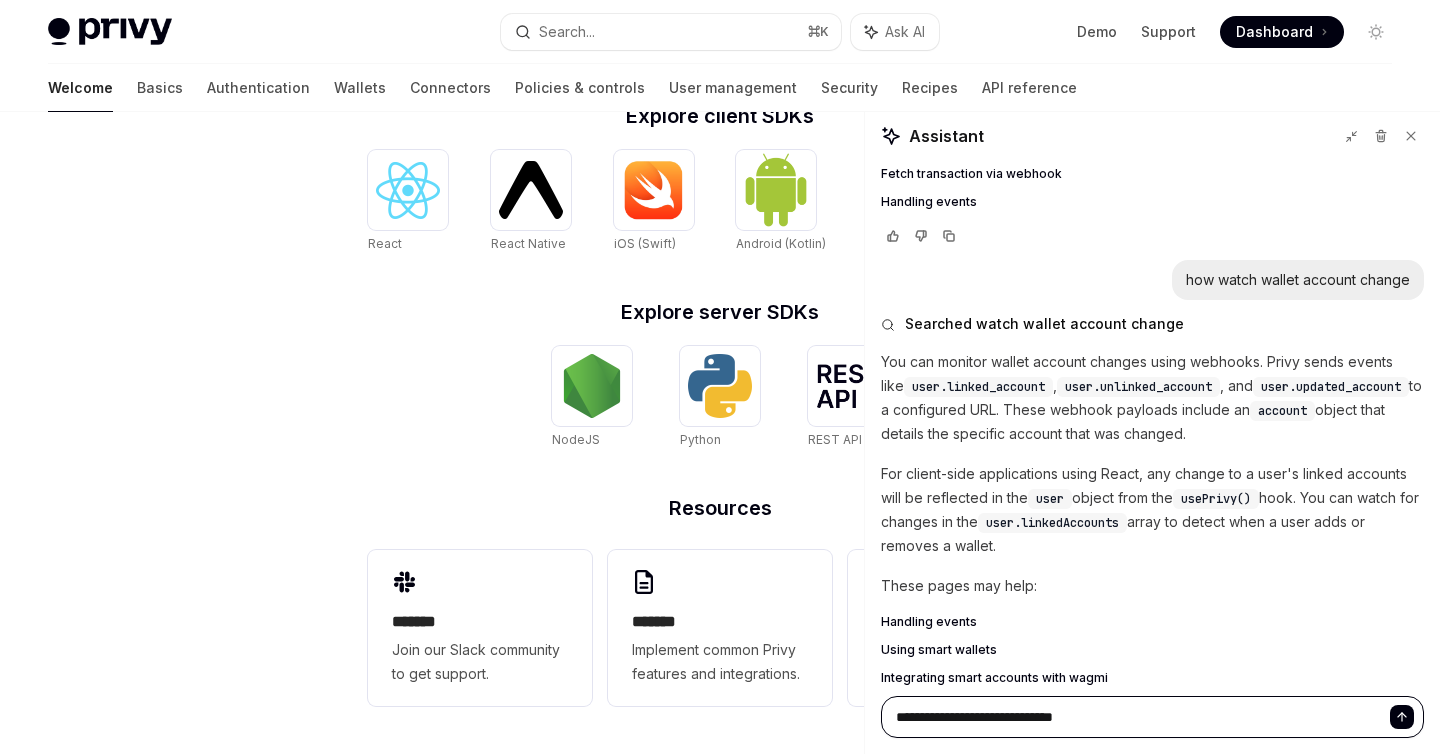 type on "**********" 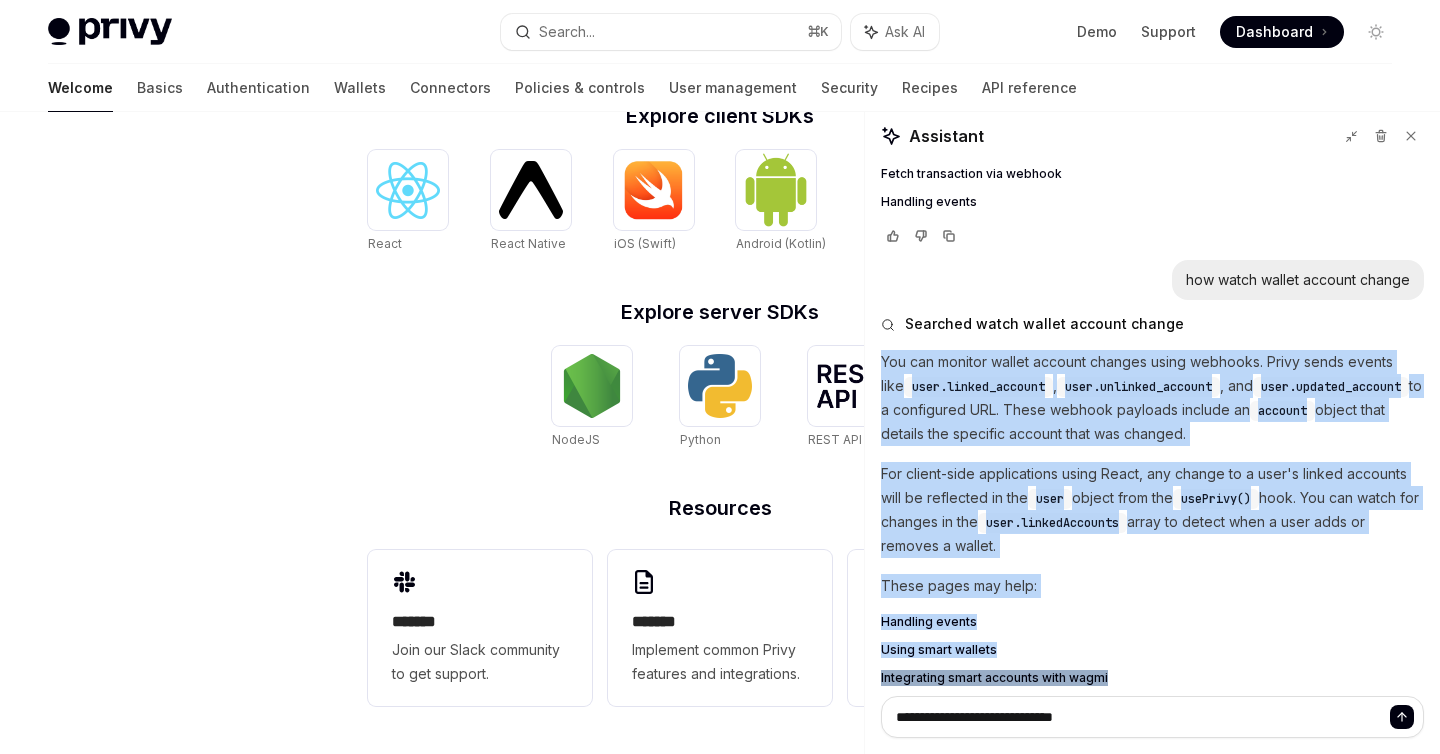 drag, startPoint x: 882, startPoint y: 313, endPoint x: 1157, endPoint y: 632, distance: 421.17218 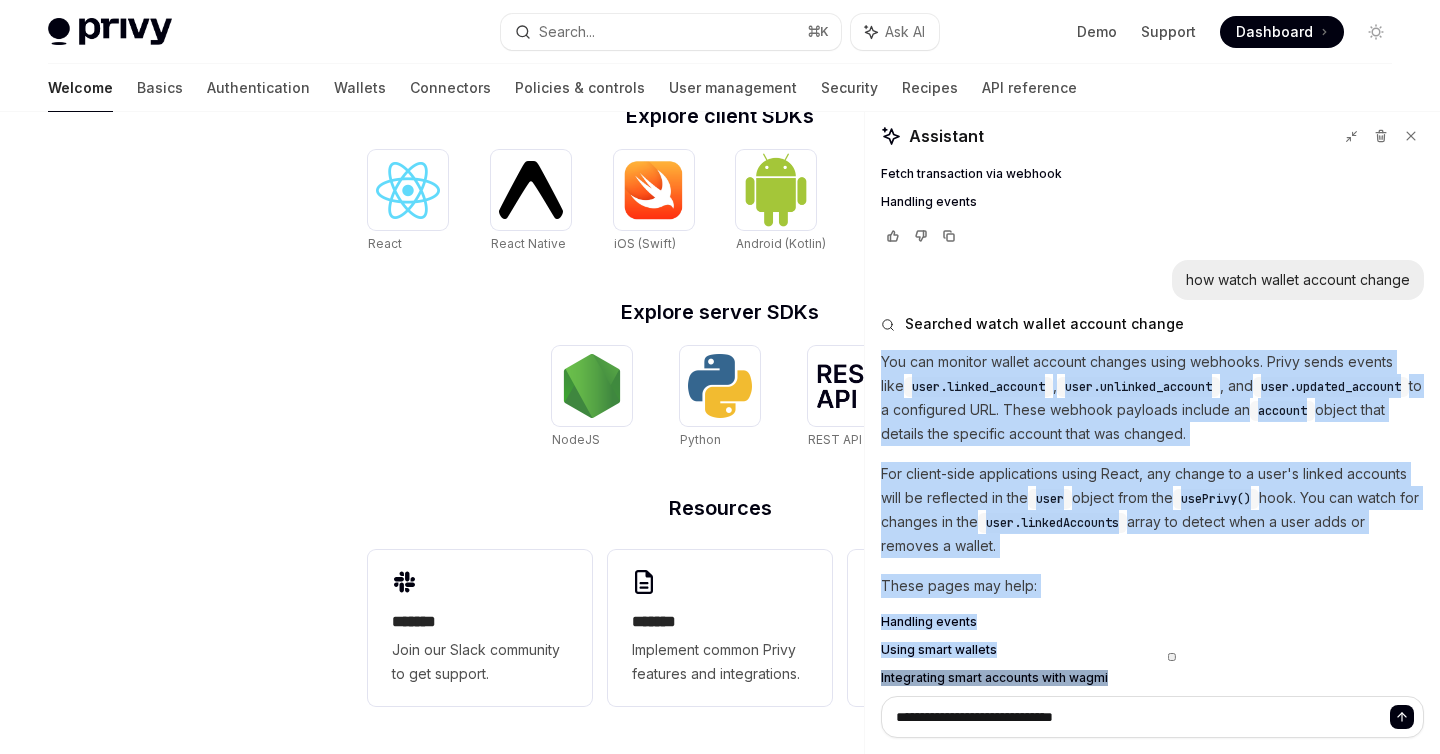 copy on "You can monitor wallet account changes using webhooks. Privy sends events like  user.linked_account ,  user.unlinked_account , and  user.updated_account  to a configured URL. These webhook payloads include an  account  object that details the specific account that was changed.
For client-side applications using React, any change to a user's linked accounts will be reflected in the  user  object from the  usePrivy()  hook. You can watch for changes in the  user.linkedAccounts  array to detect when a user adds or removes a wallet.
These pages may help:
Handling events Using smart wallets Integrating smart accounts with wagmi" 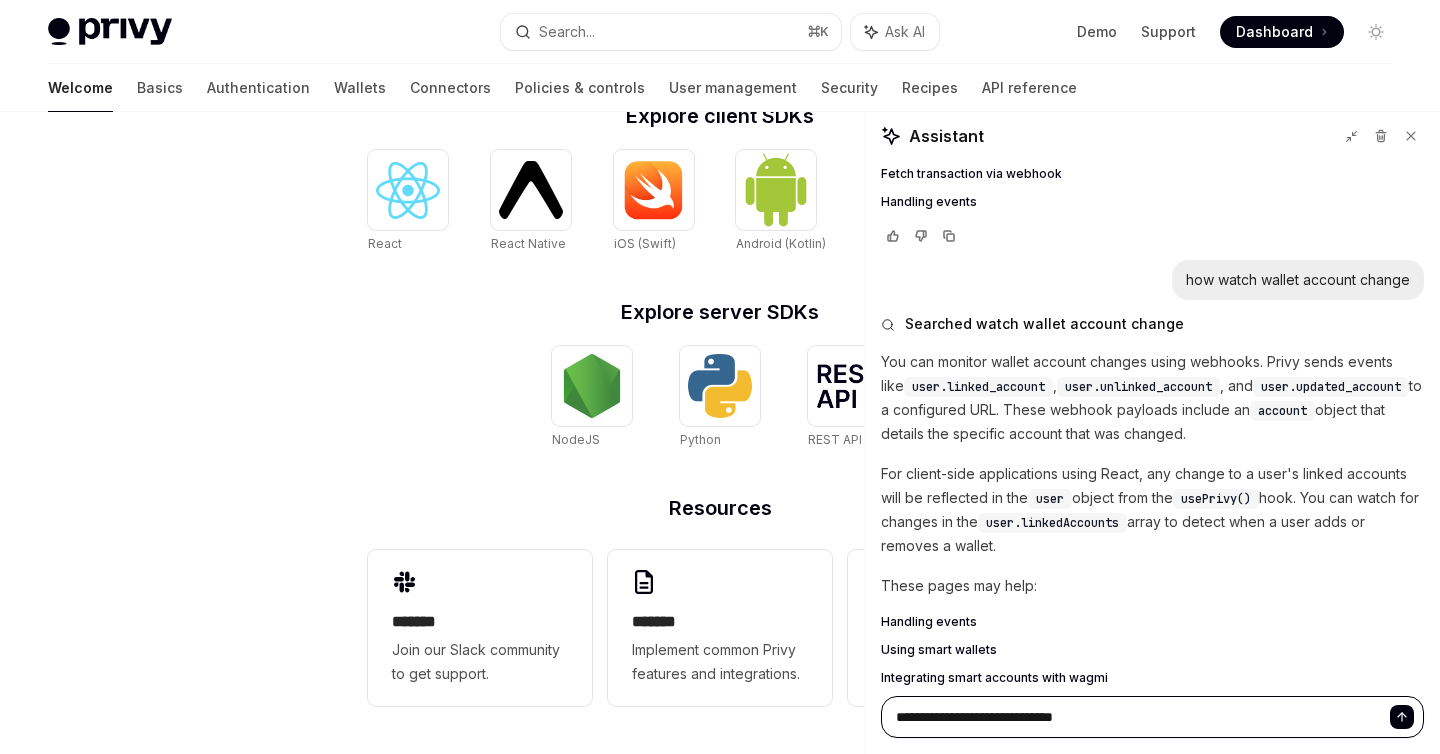 click on "**********" at bounding box center [1152, 717] 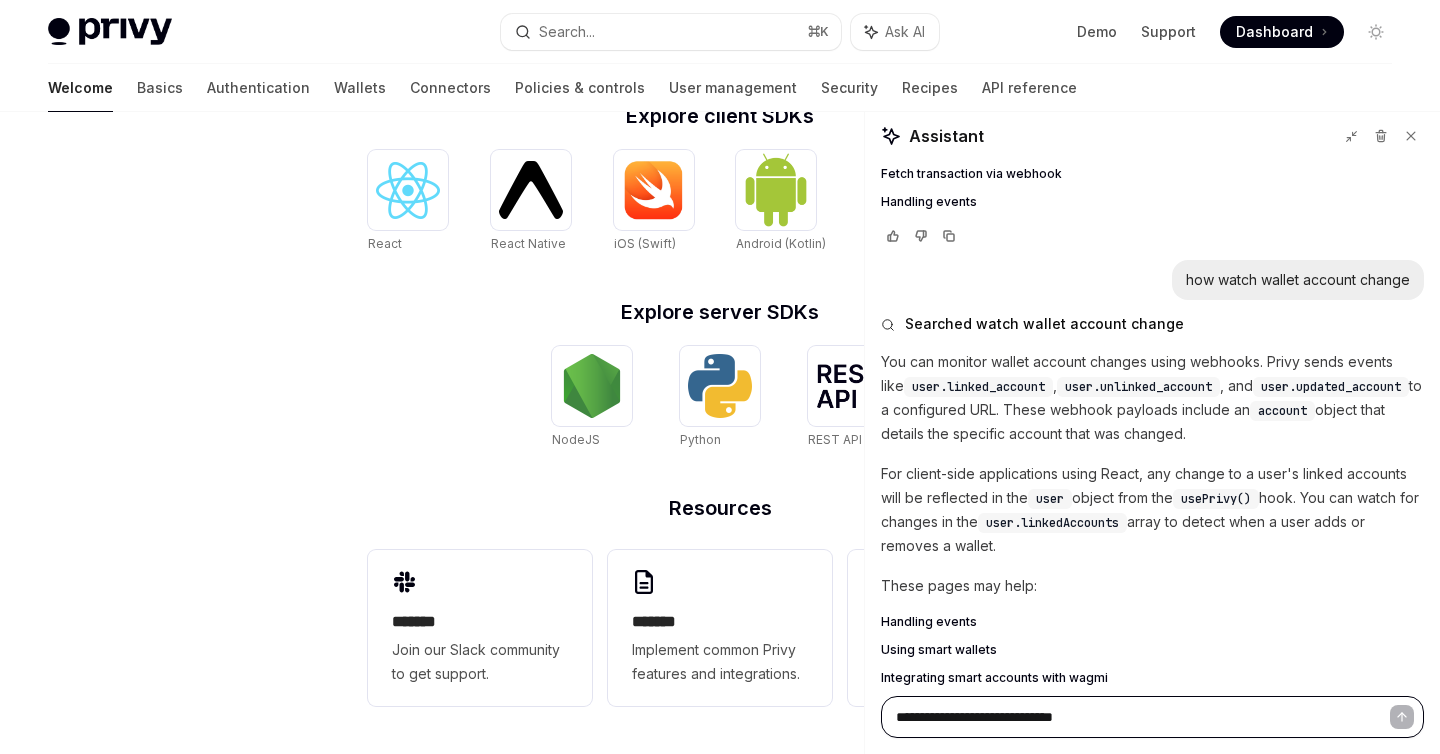 type 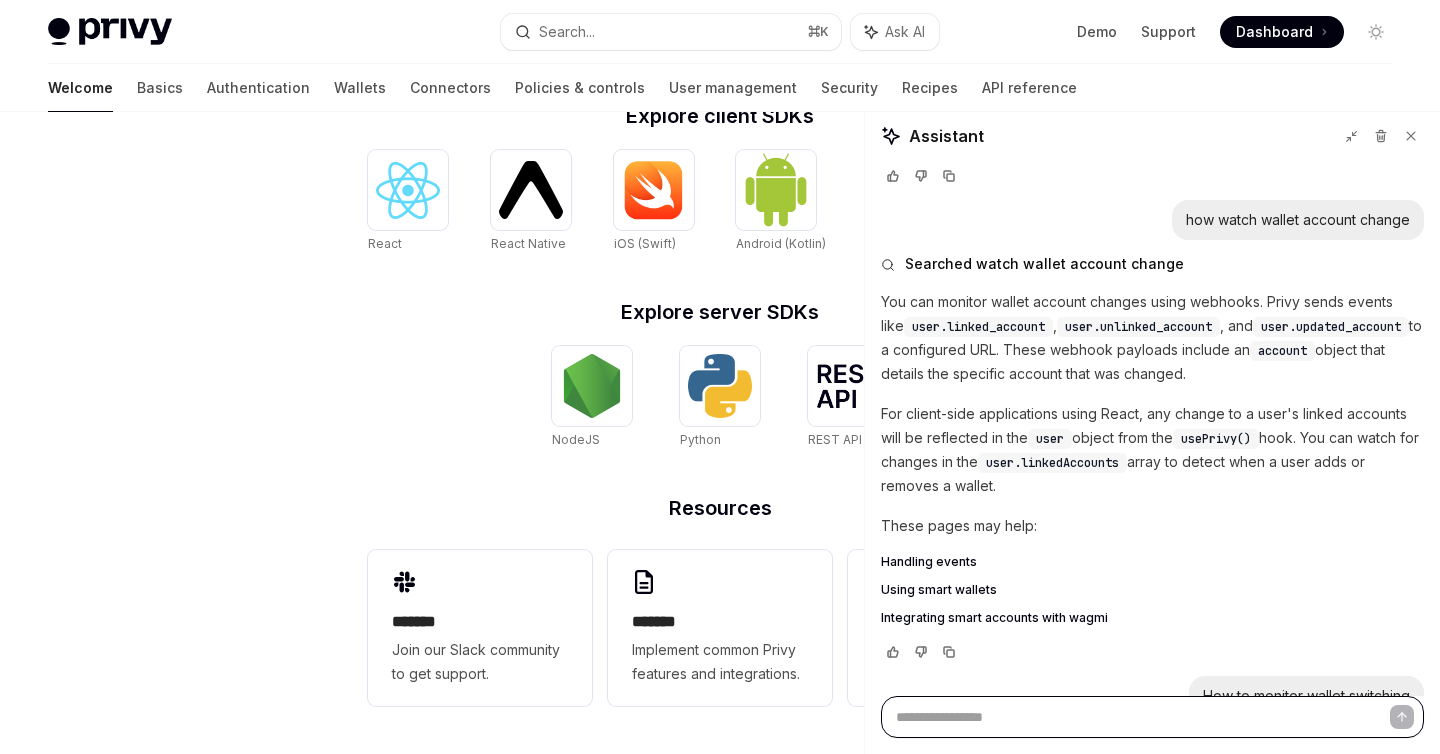 scroll, scrollTop: 985, scrollLeft: 0, axis: vertical 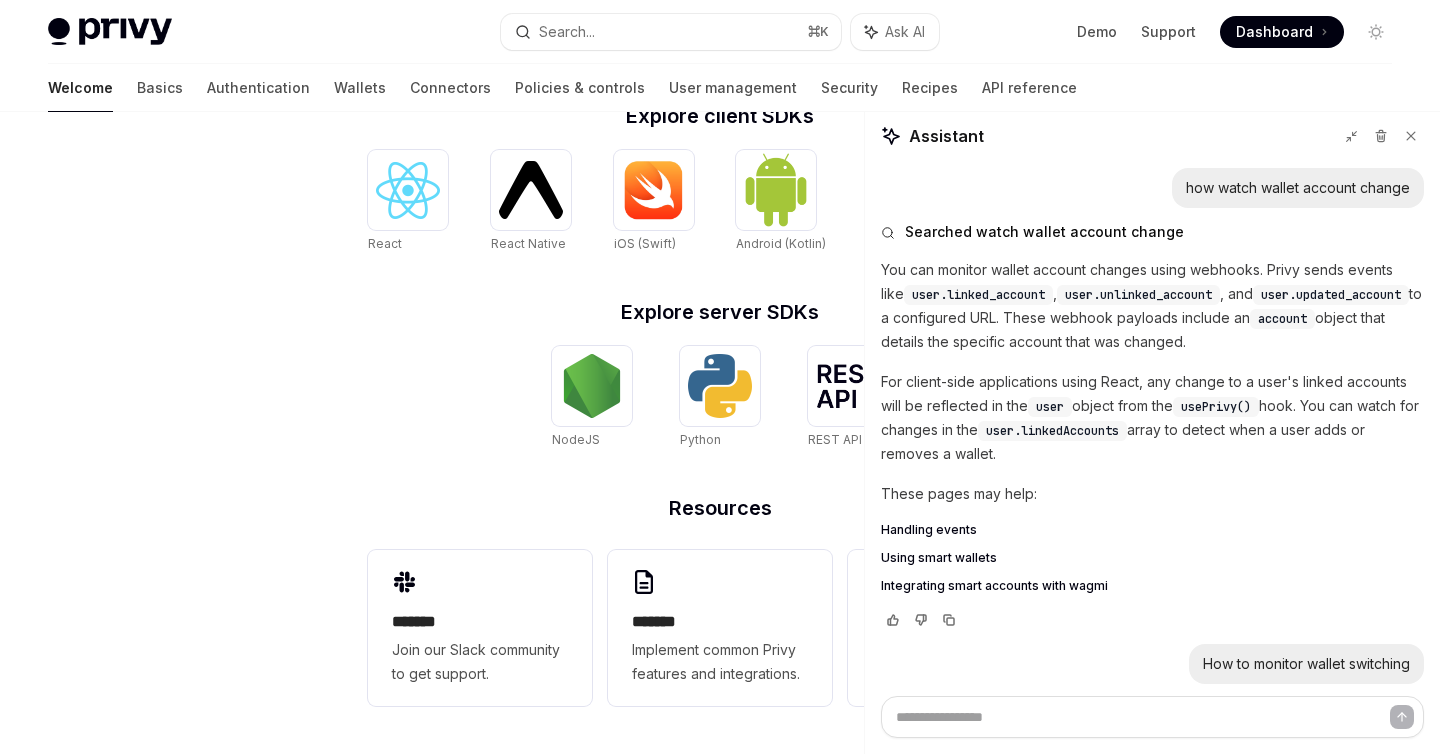 click on "How to monitor wallet switching" at bounding box center (1306, 664) 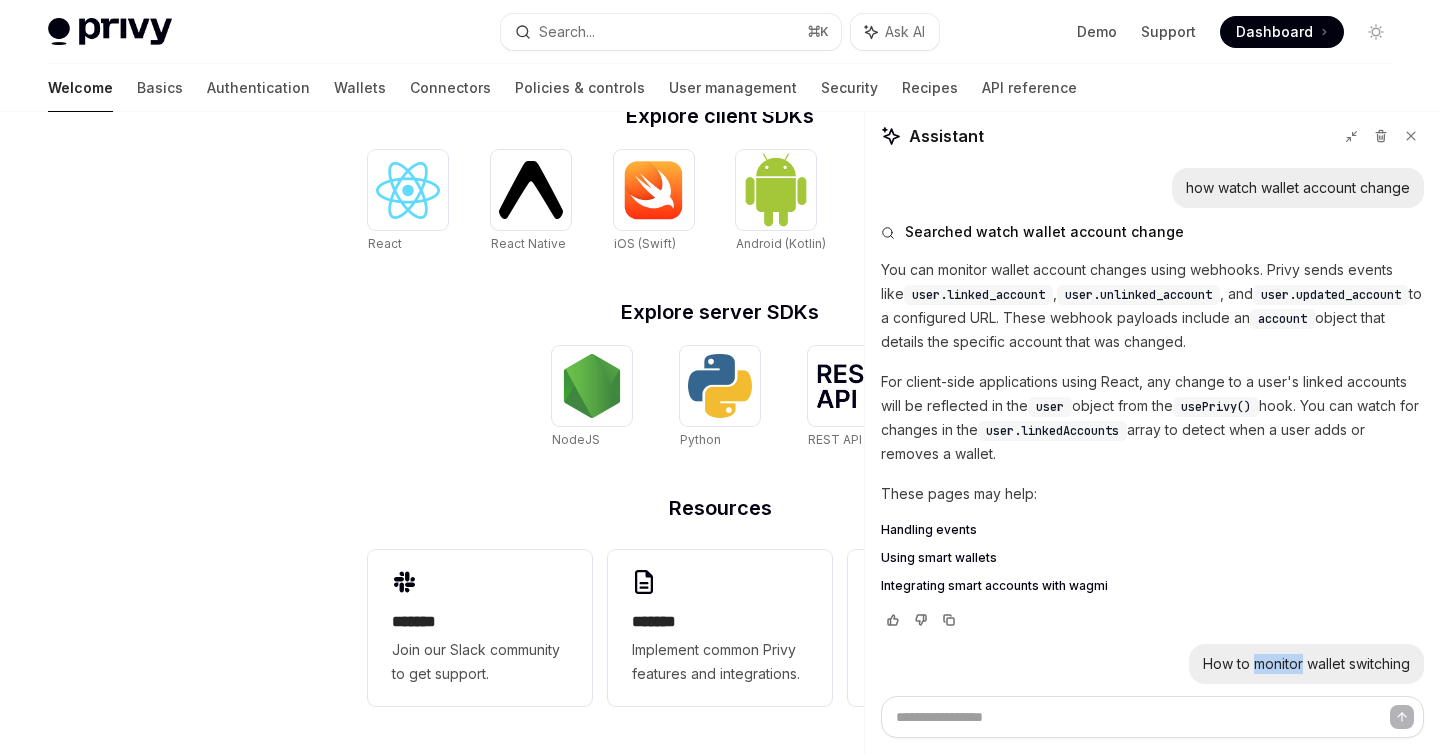 click on "How to monitor wallet switching" at bounding box center (1306, 664) 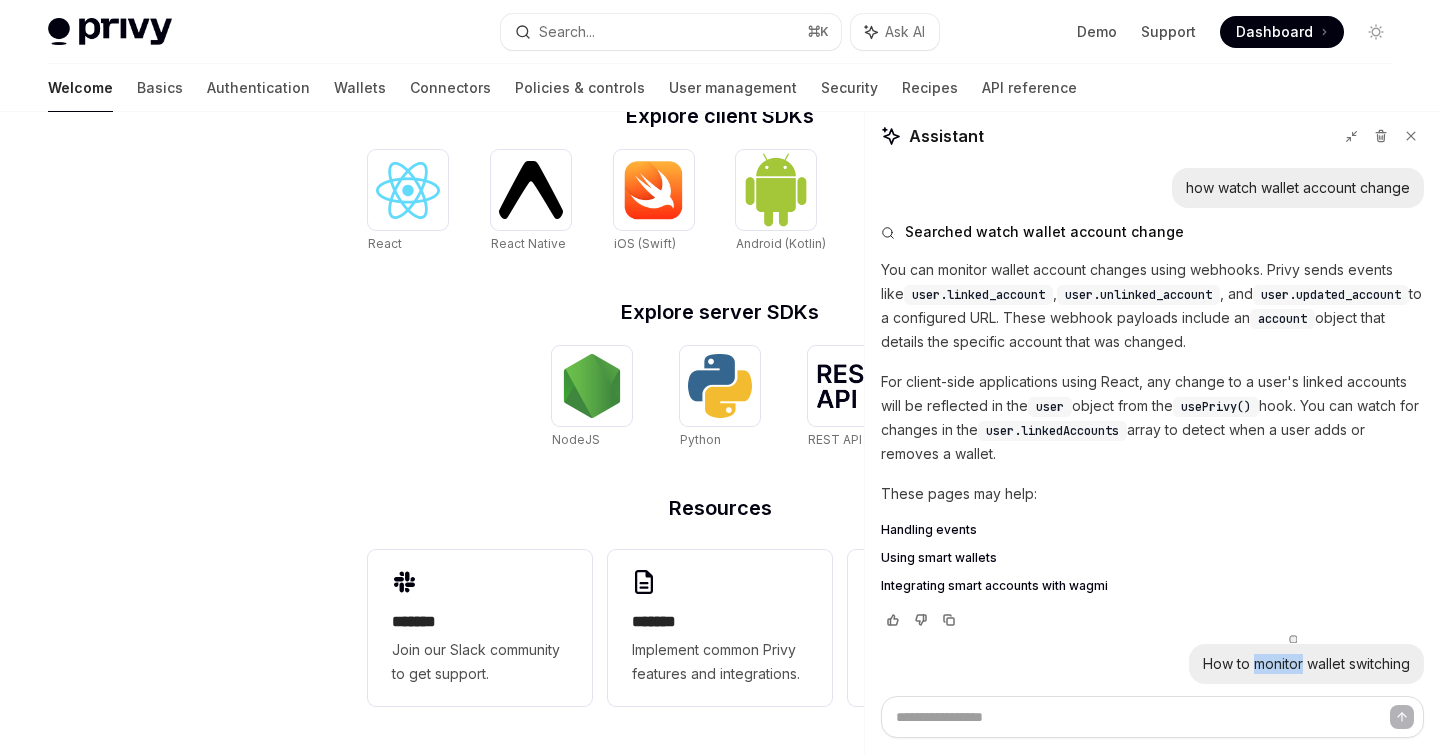 click at bounding box center (1293, 639) 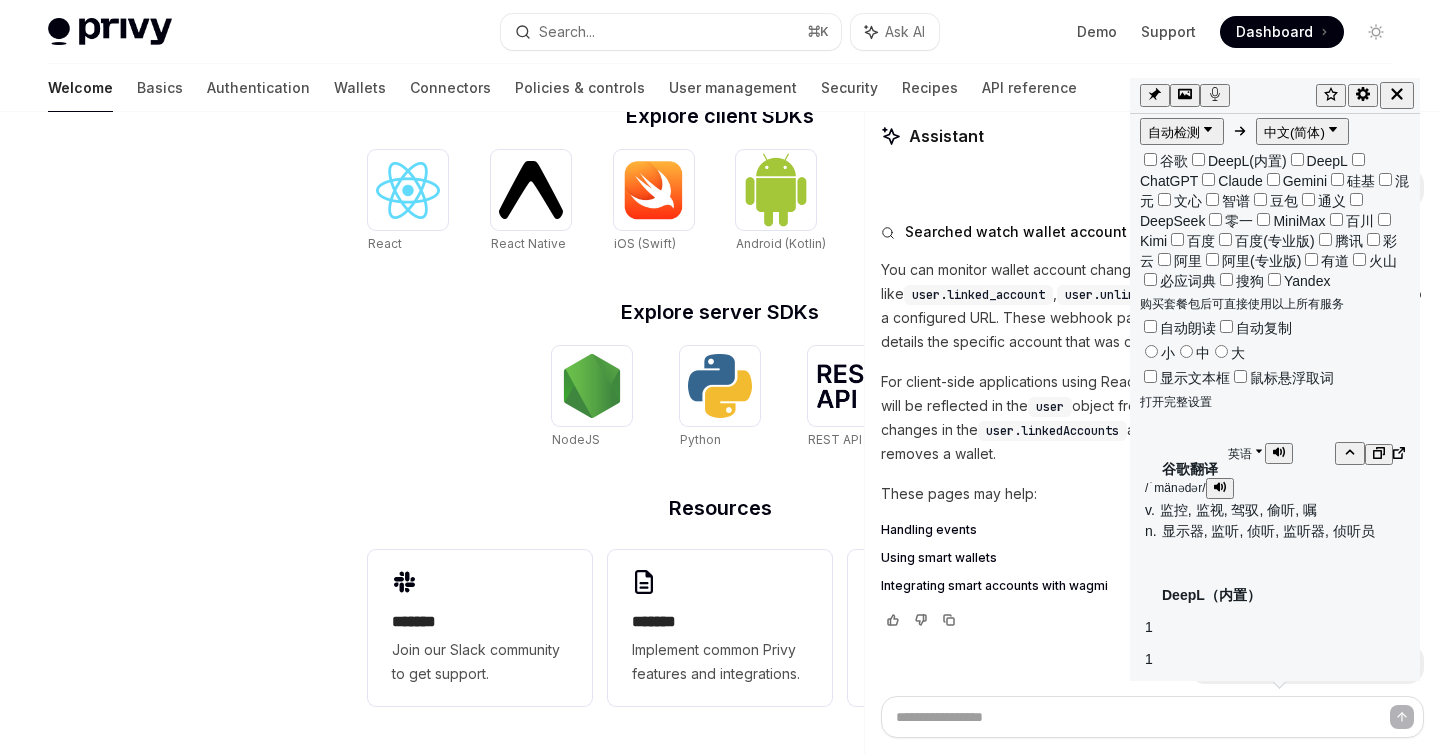 click 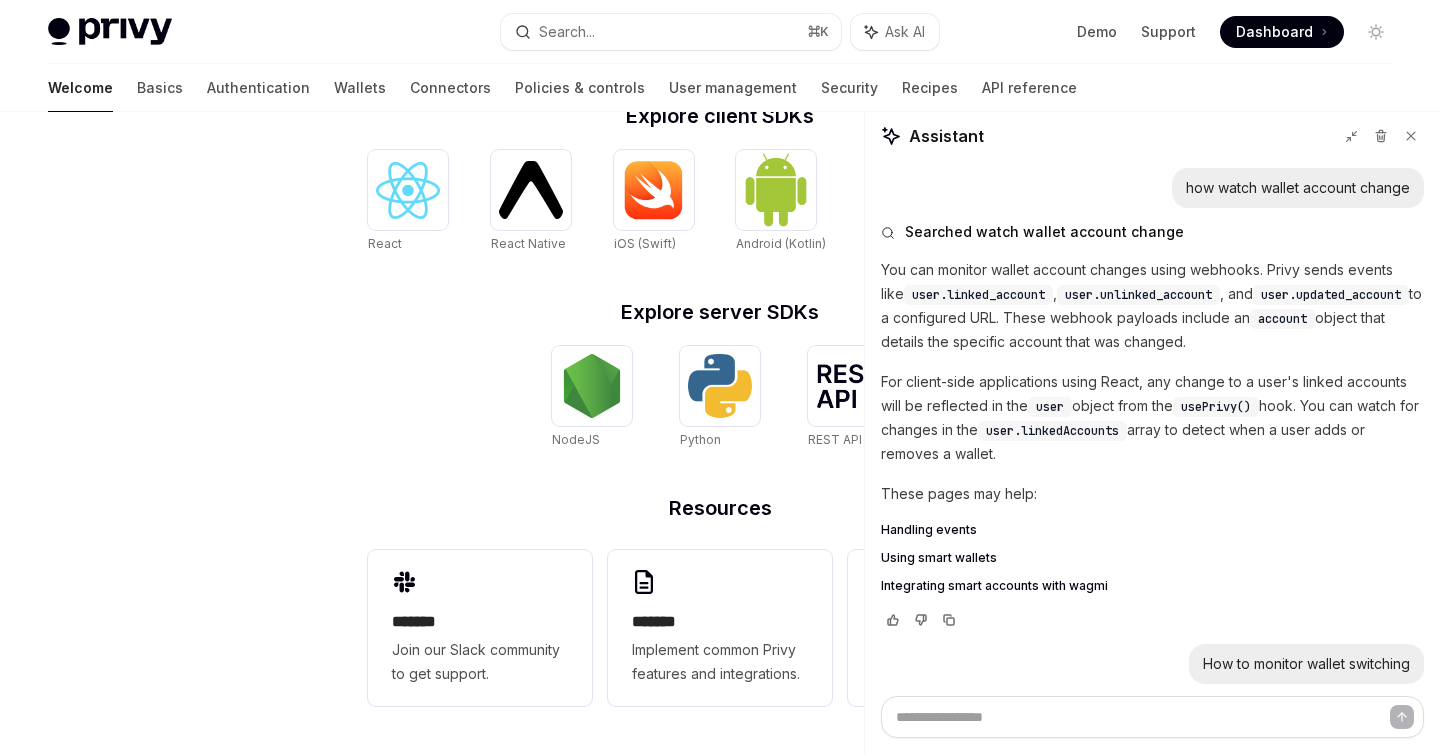 click on "Searched watch wallet account change You can monitor wallet account changes using webhooks. Privy sends events like  user.linked_account ,  user.unlinked_account , and  user.updated_account  to a configured URL. These webhook payloads include an  account  object that details the specific account that was changed.
For client-side applications using React, any change to a user's linked accounts will be reflected in the  user  object from the  usePrivy()  hook. You can watch for changes in the  user.linkedAccounts  array to detect when a user adds or removes a wallet.
These pages may help:
Handling events Using smart wallets Integrating smart accounts with wagmi" at bounding box center [1152, 426] 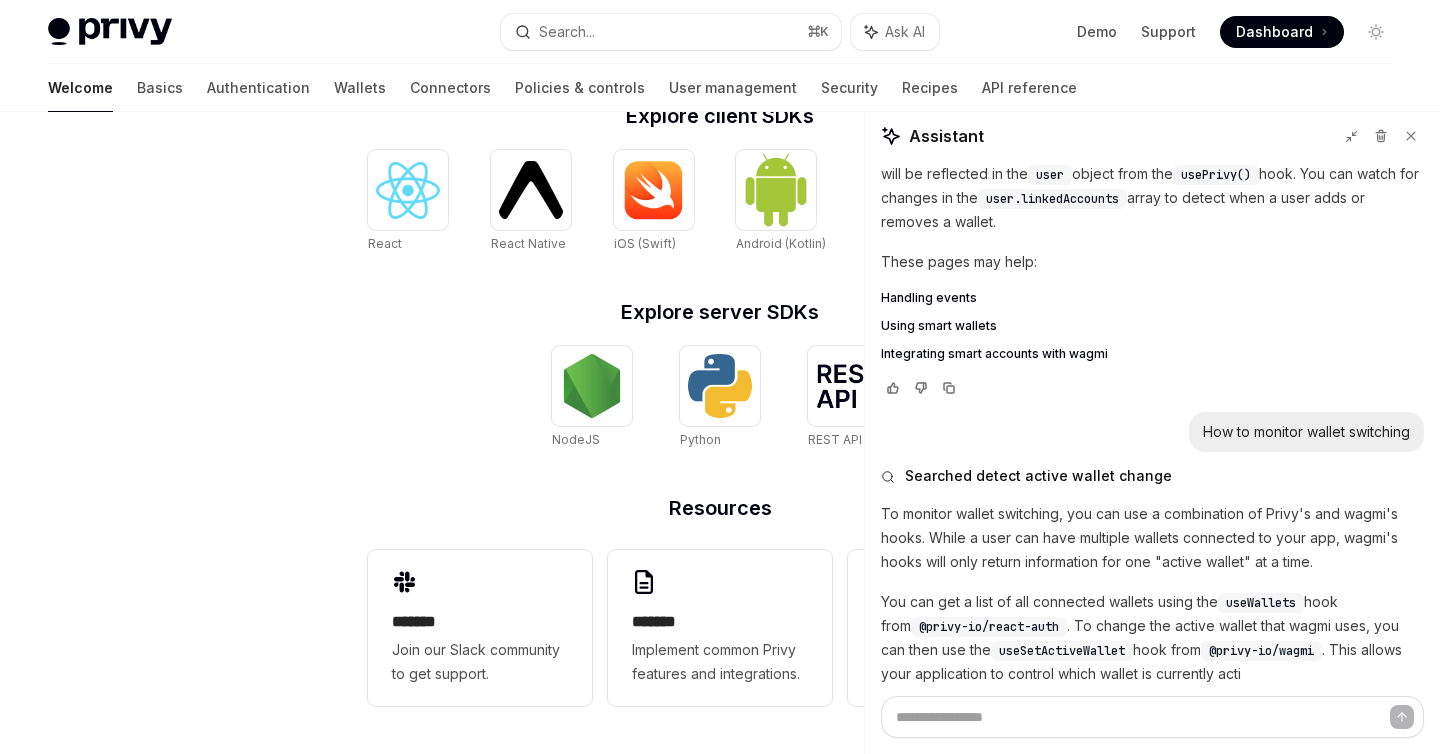 click on "To monitor wallet switching, you can use a combination of Privy's and wagmi's hooks. While a user can have multiple wallets connected to your app, wagmi's hooks will only return information for one "active wallet" at a time.
You can get a list of all connected wallets using the  useWallets  hook from  @privy-io/react-auth . To change the active wallet that wagmi uses, you can then use the  useSetActiveWallet  hook from  @privy-io/wagmi . This allows your application to control which wallet is currently acti" at bounding box center [1152, 594] 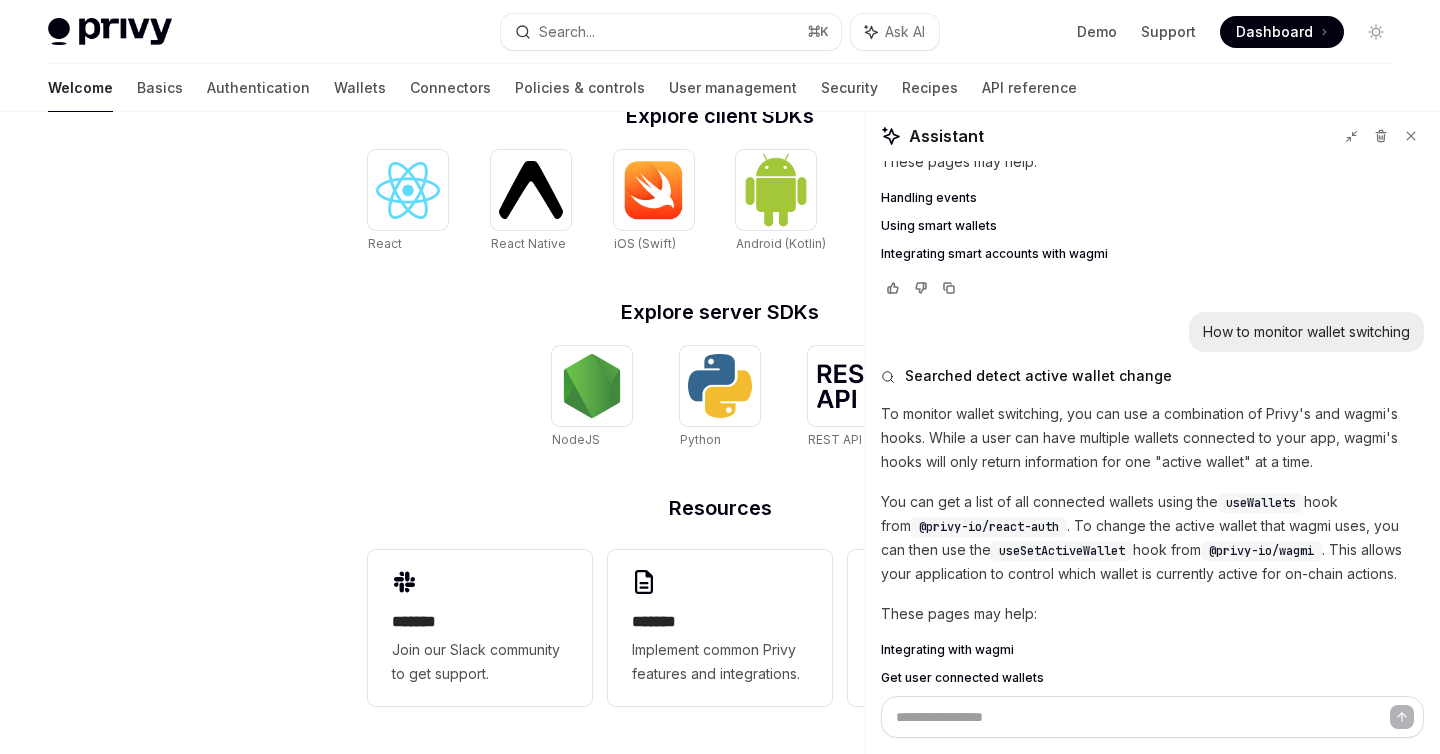 scroll, scrollTop: 1345, scrollLeft: 0, axis: vertical 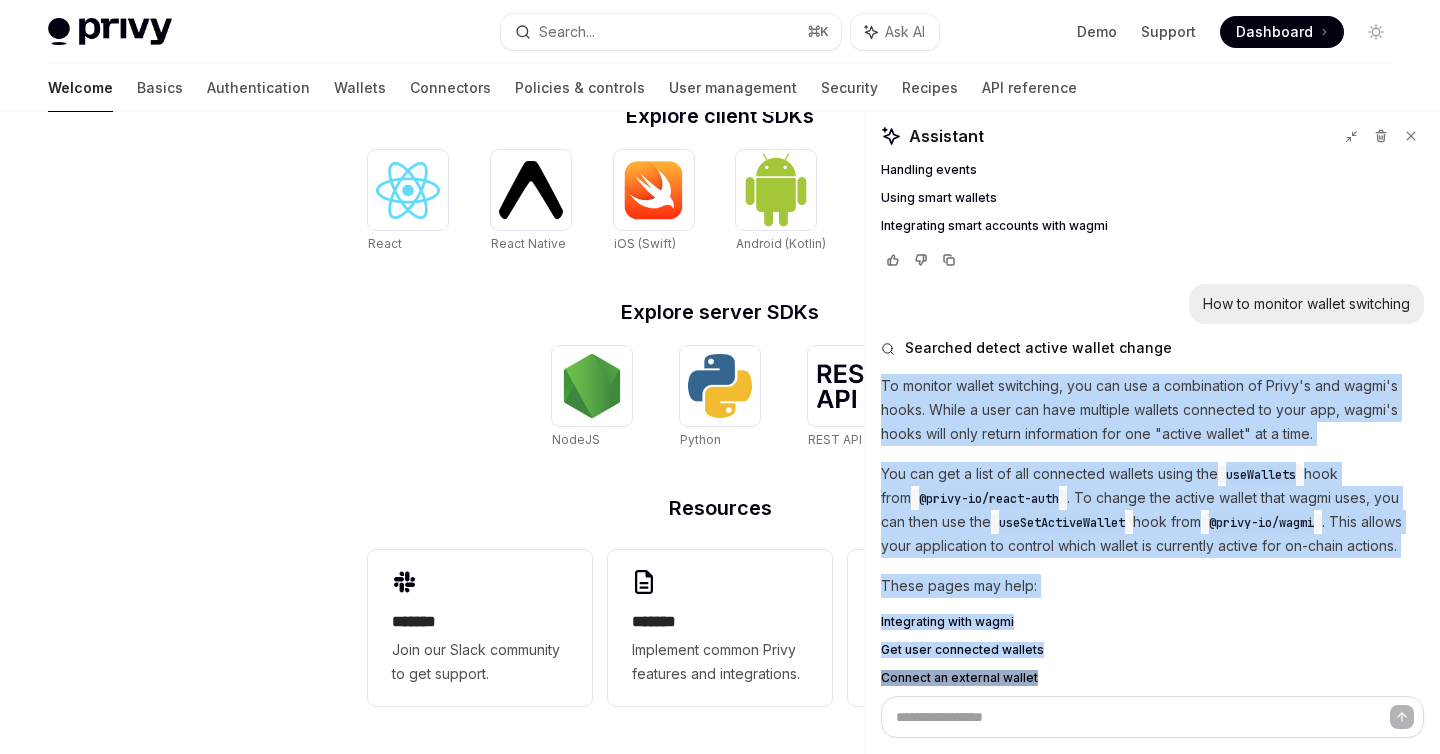 drag, startPoint x: 883, startPoint y: 334, endPoint x: 1147, endPoint y: 628, distance: 395.1354 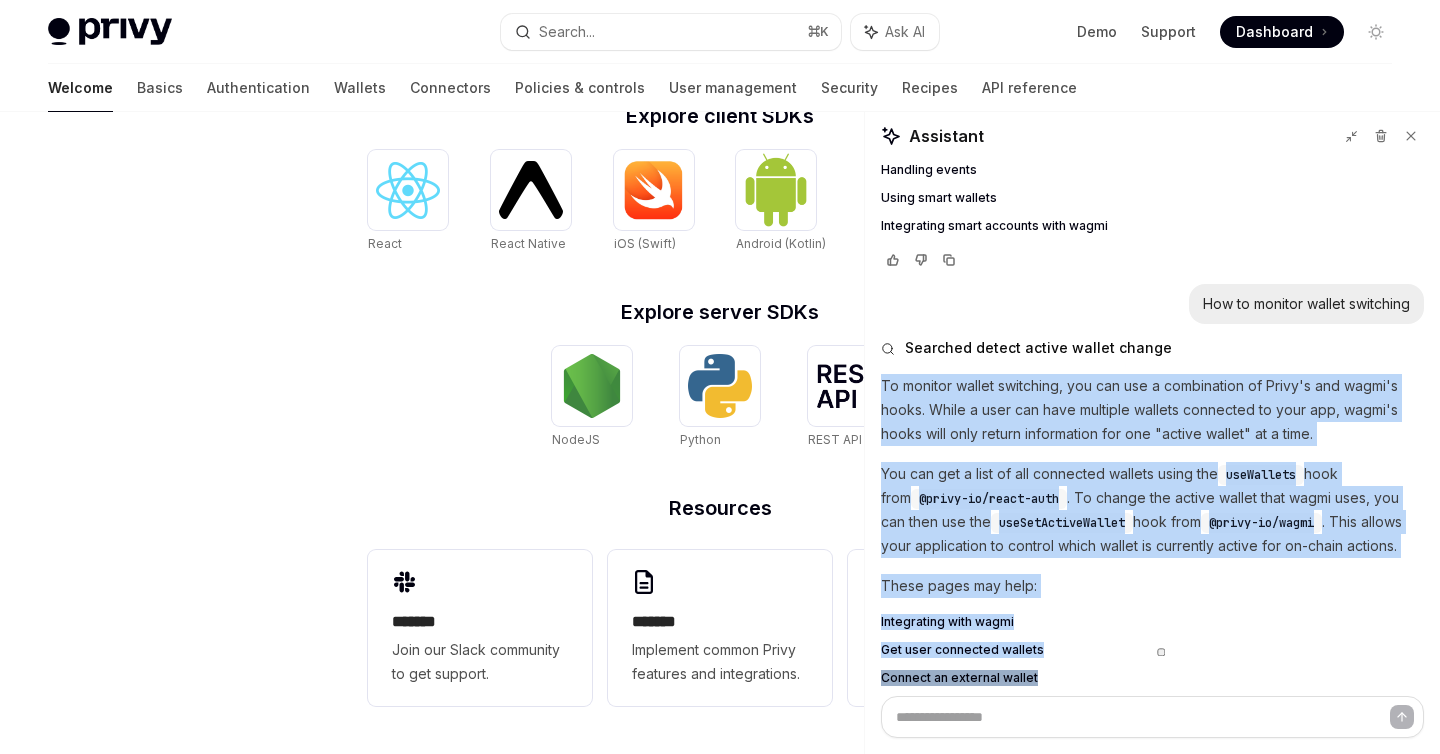 copy on "To monitor wallet switching, you can use a combination of Privy's and wagmi's hooks. While a user can have multiple wallets connected to your app, wagmi's hooks will only return information for one "active wallet" at a time.
You can get a list of all connected wallets using the  useWallets  hook from  @privy-io/react-auth . To change the active wallet that wagmi uses, you can then use the  useSetActiveWallet  hook from  @privy-io/wagmi . This allows your application to control which wallet is currently active for on-chain actions.
These pages may help:
Integrating with wagmi Get user connected wallets Connect an external wallet" 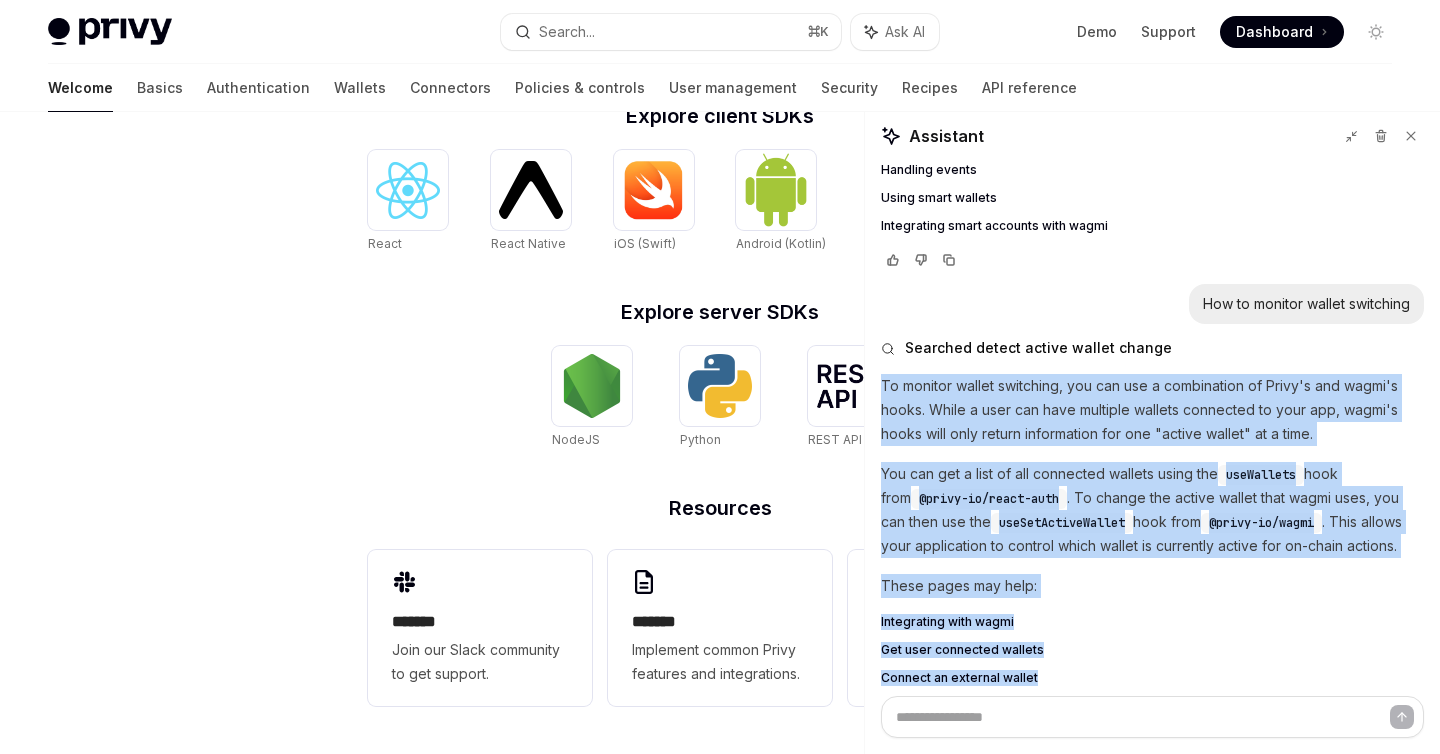 click on "Integrating with wagmi Get user connected wallets Connect an external wallet" at bounding box center [1152, 650] 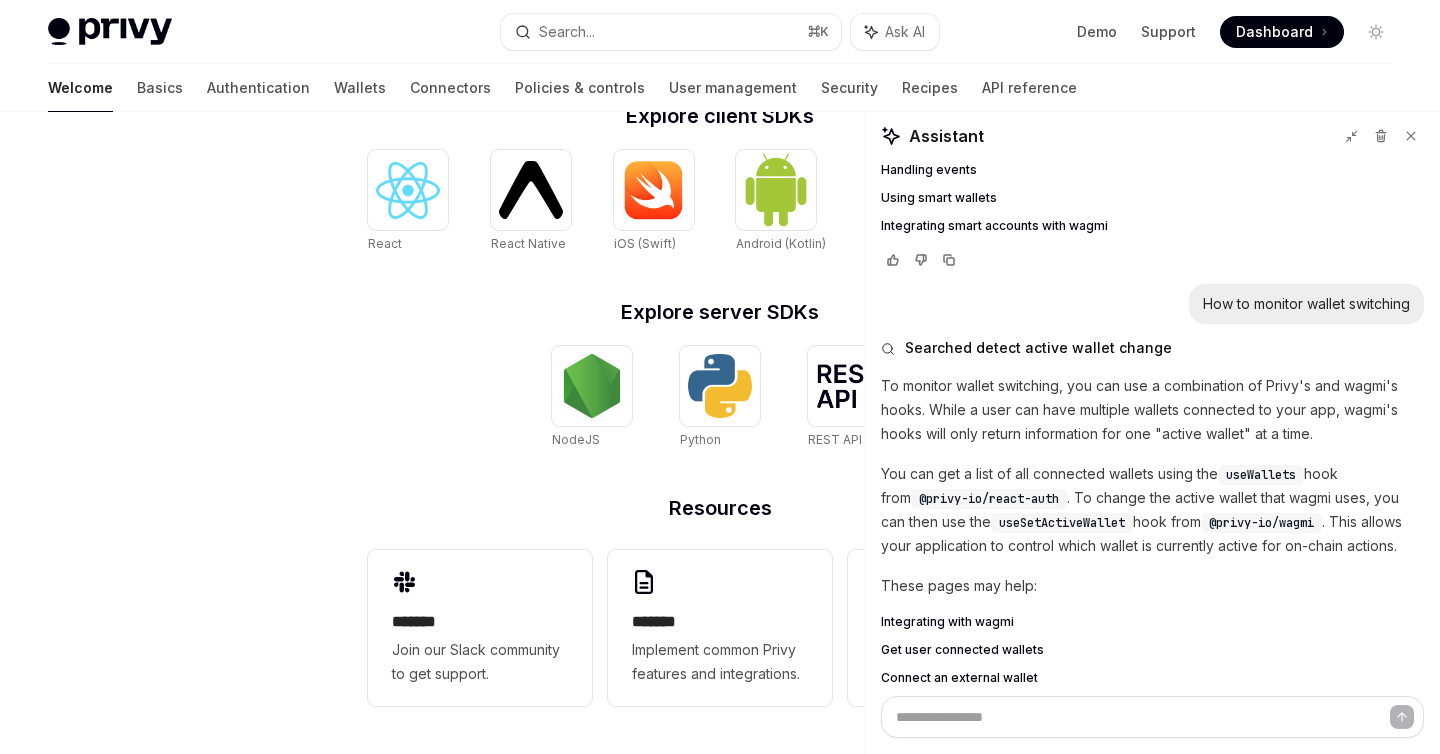 click on "Connect an external wallet" at bounding box center [959, 678] 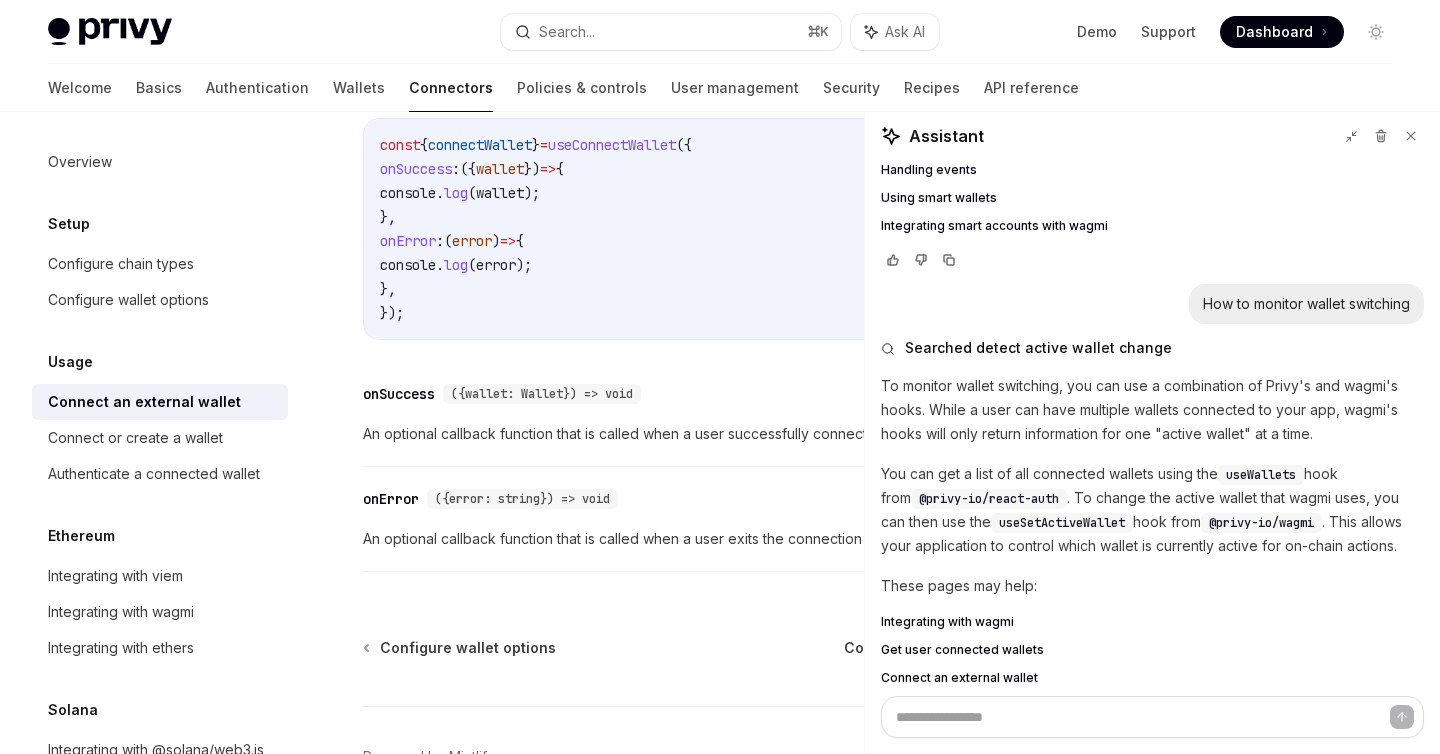 scroll, scrollTop: 1469, scrollLeft: 0, axis: vertical 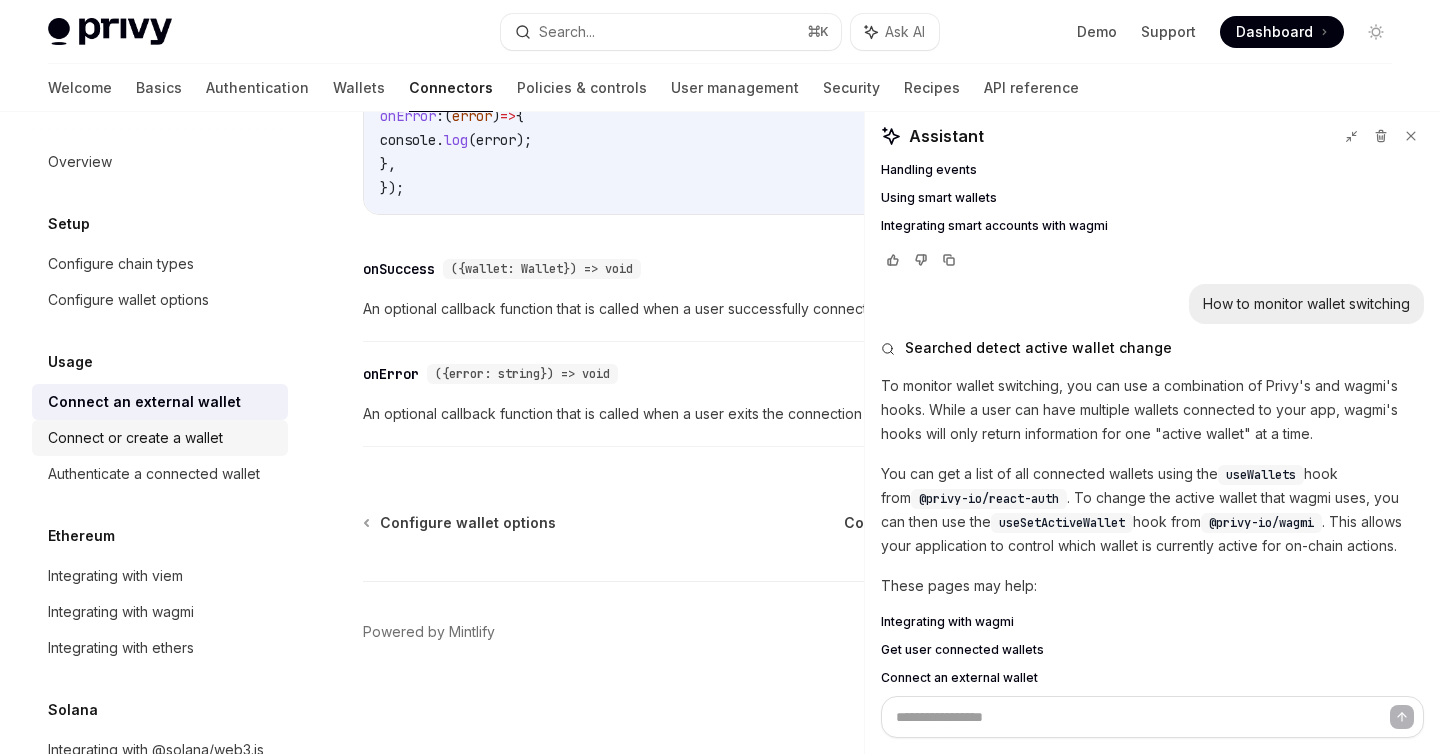 click on "Connect or create a wallet" at bounding box center [135, 438] 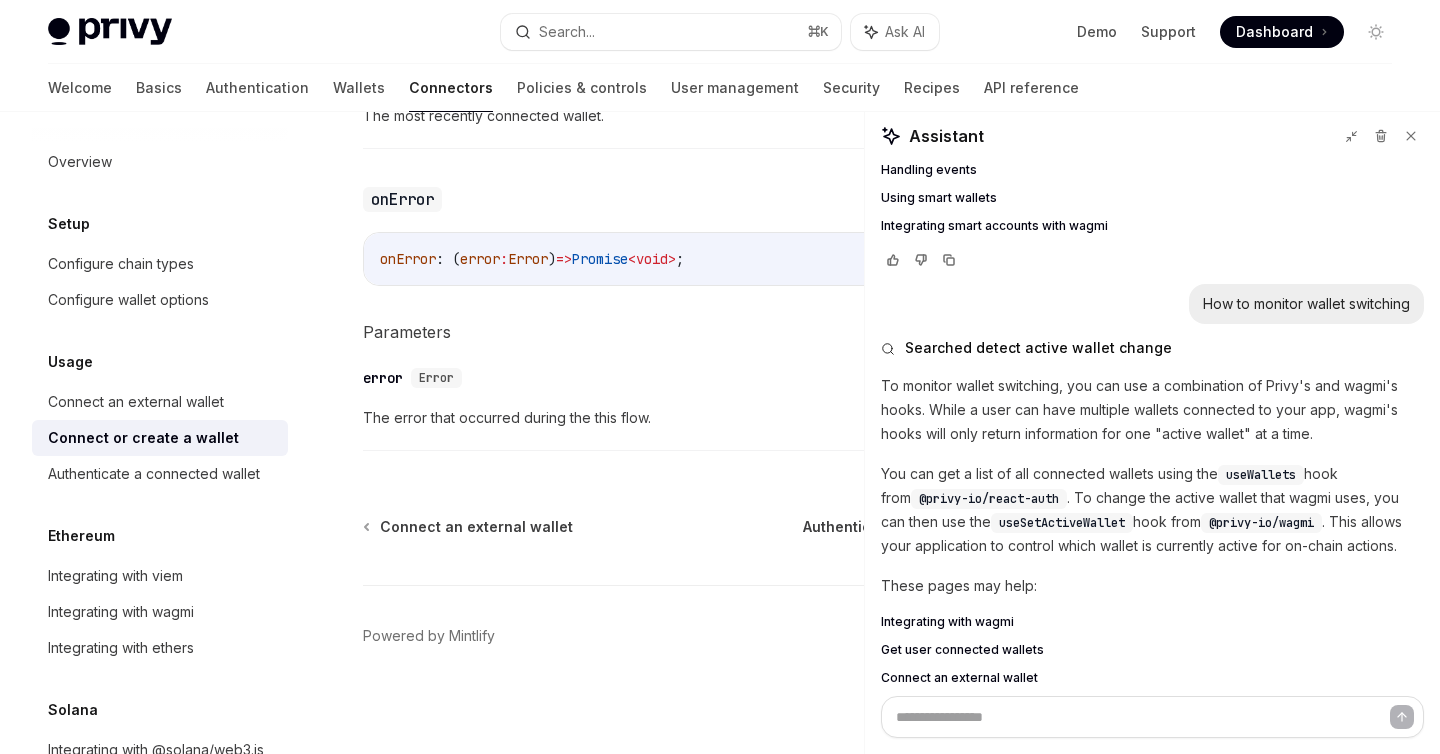 scroll, scrollTop: 1457, scrollLeft: 0, axis: vertical 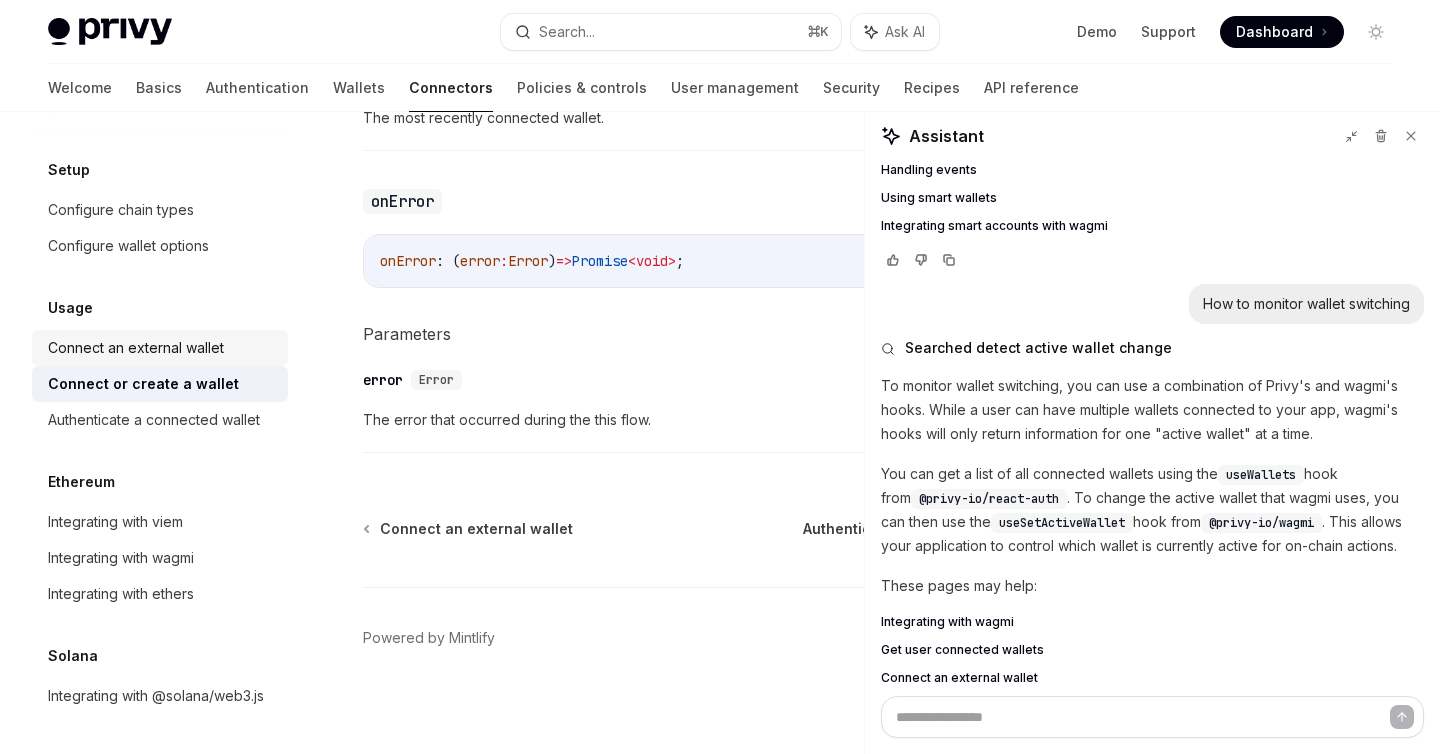 click on "Connect an external wallet" at bounding box center [136, 348] 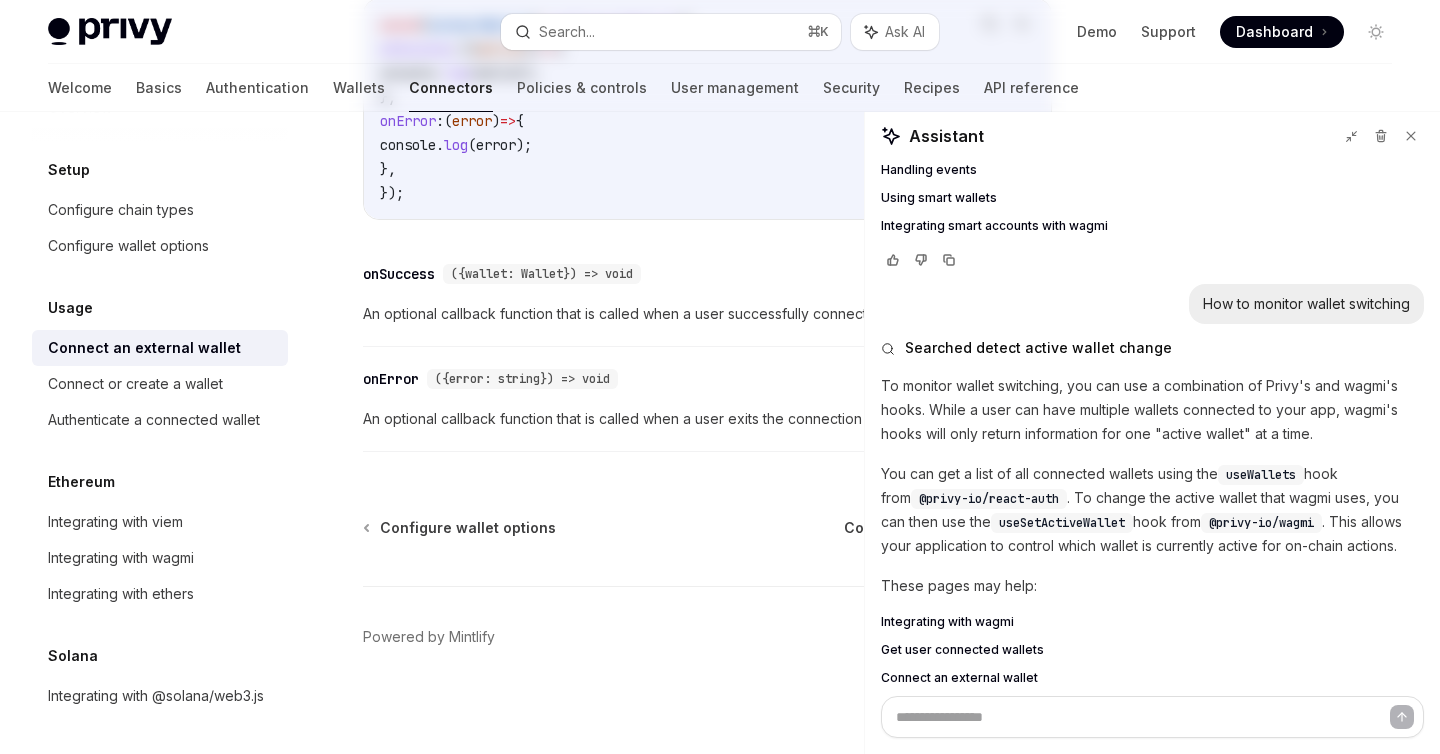 scroll, scrollTop: 0, scrollLeft: 0, axis: both 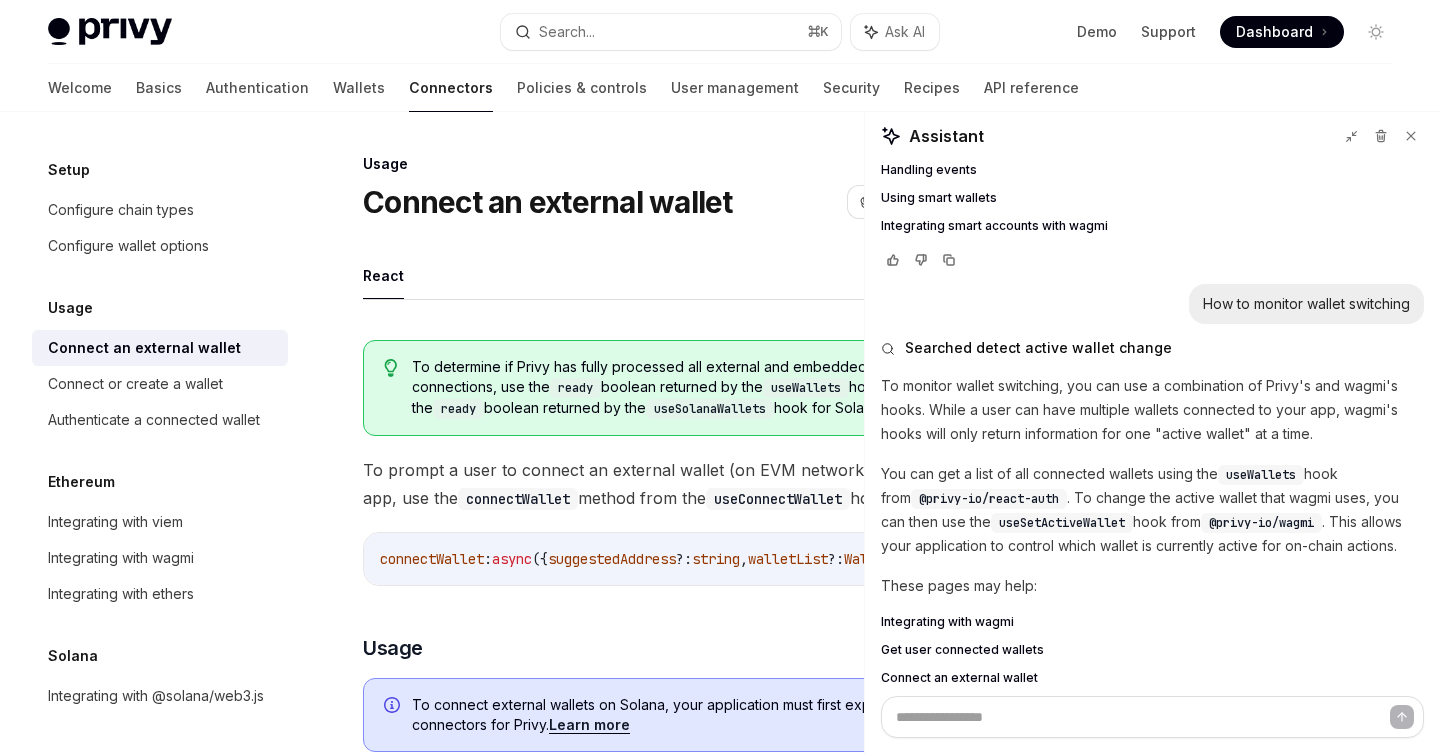 type on "*" 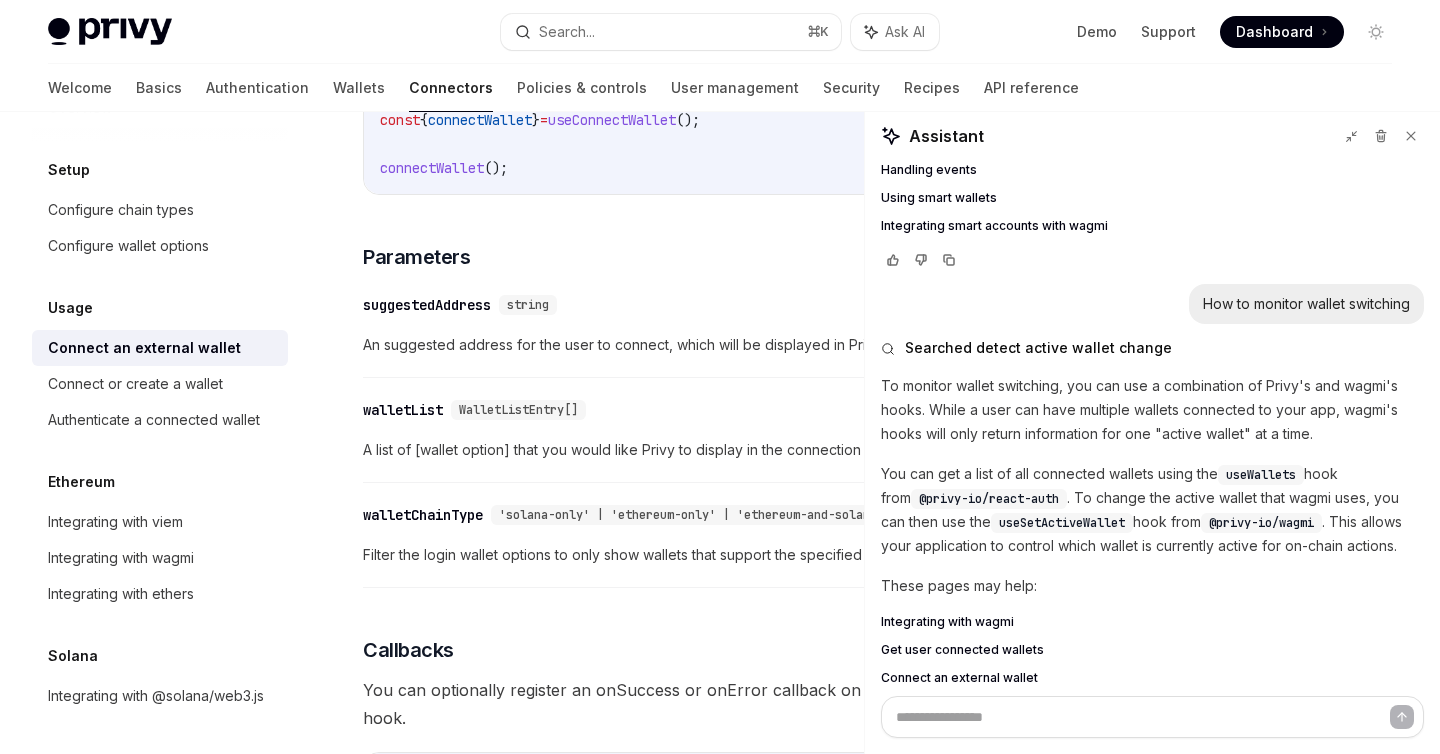scroll, scrollTop: 725, scrollLeft: 0, axis: vertical 